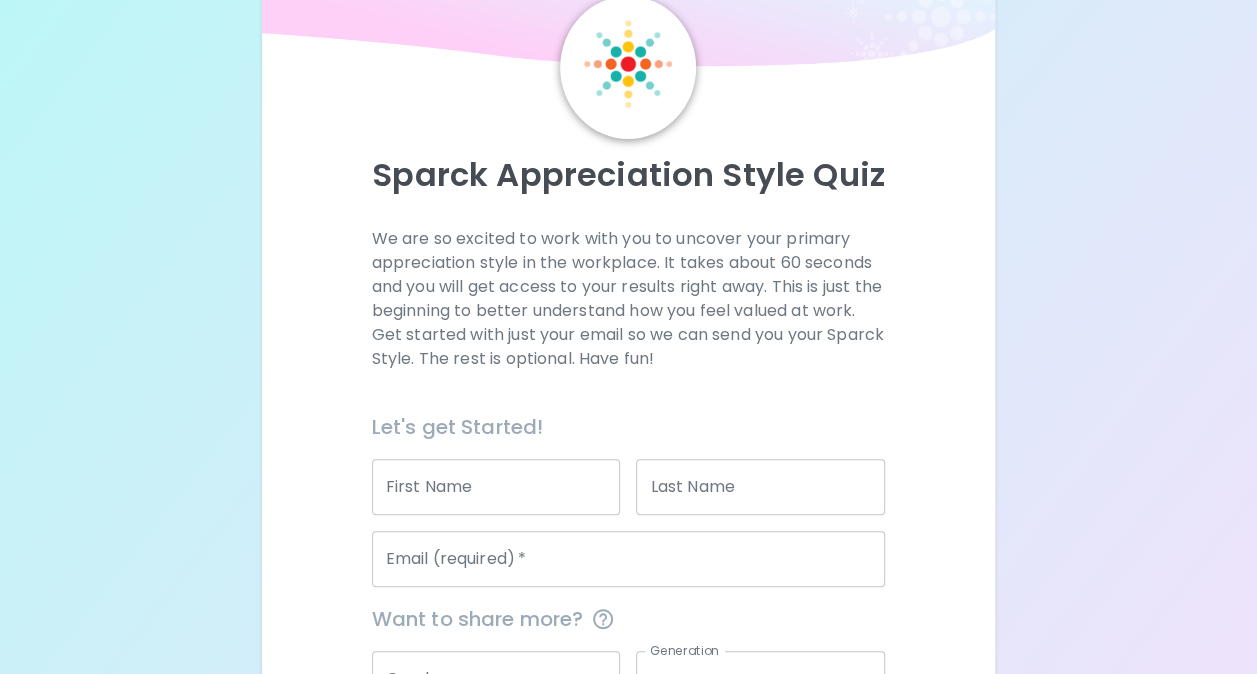 scroll, scrollTop: 200, scrollLeft: 0, axis: vertical 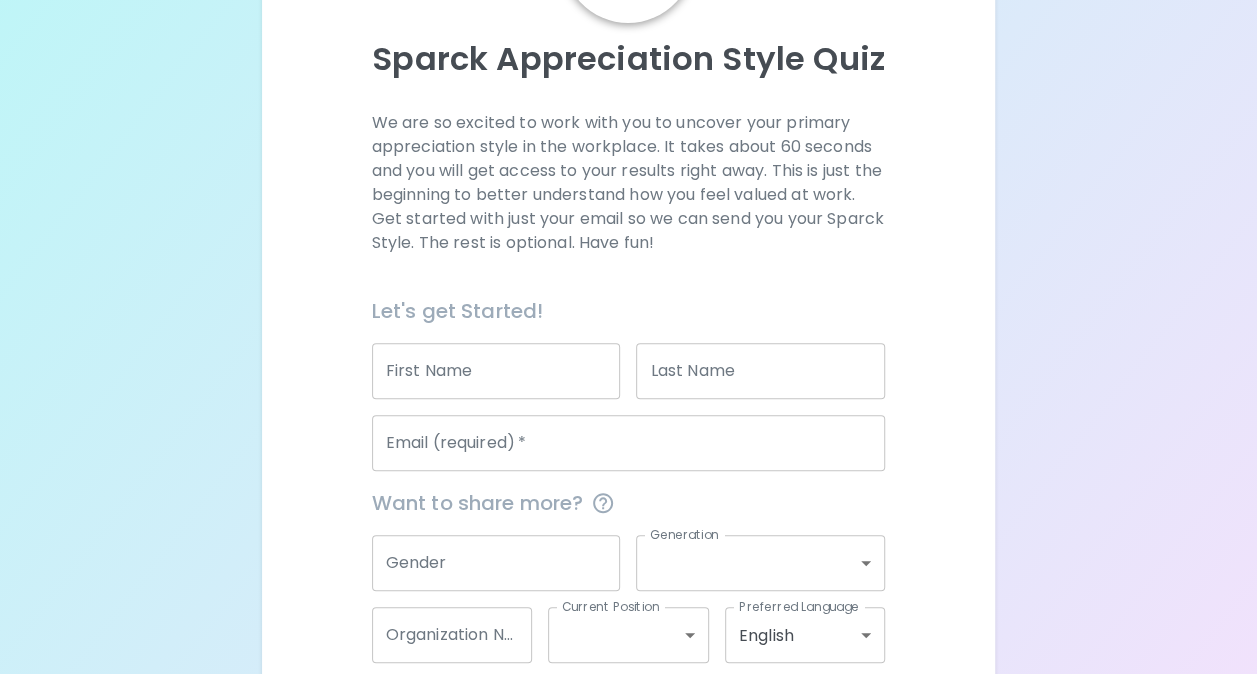 click on "First Name" at bounding box center (496, 371) 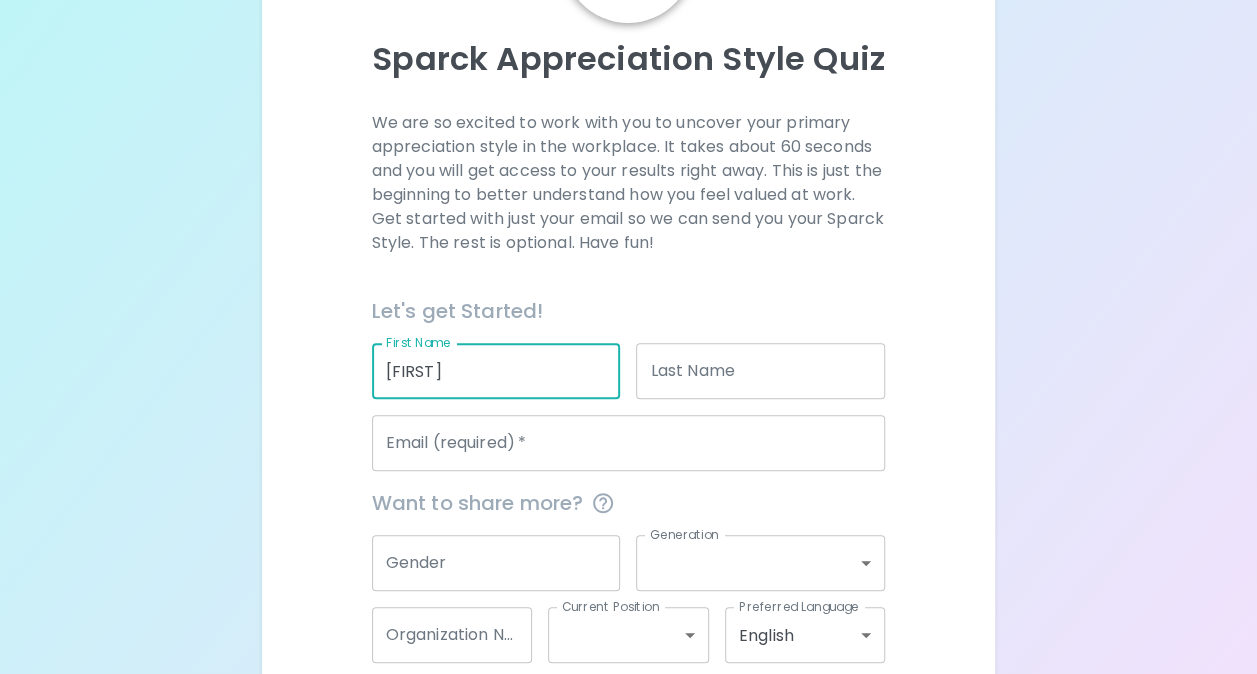 type on "[FIRST]" 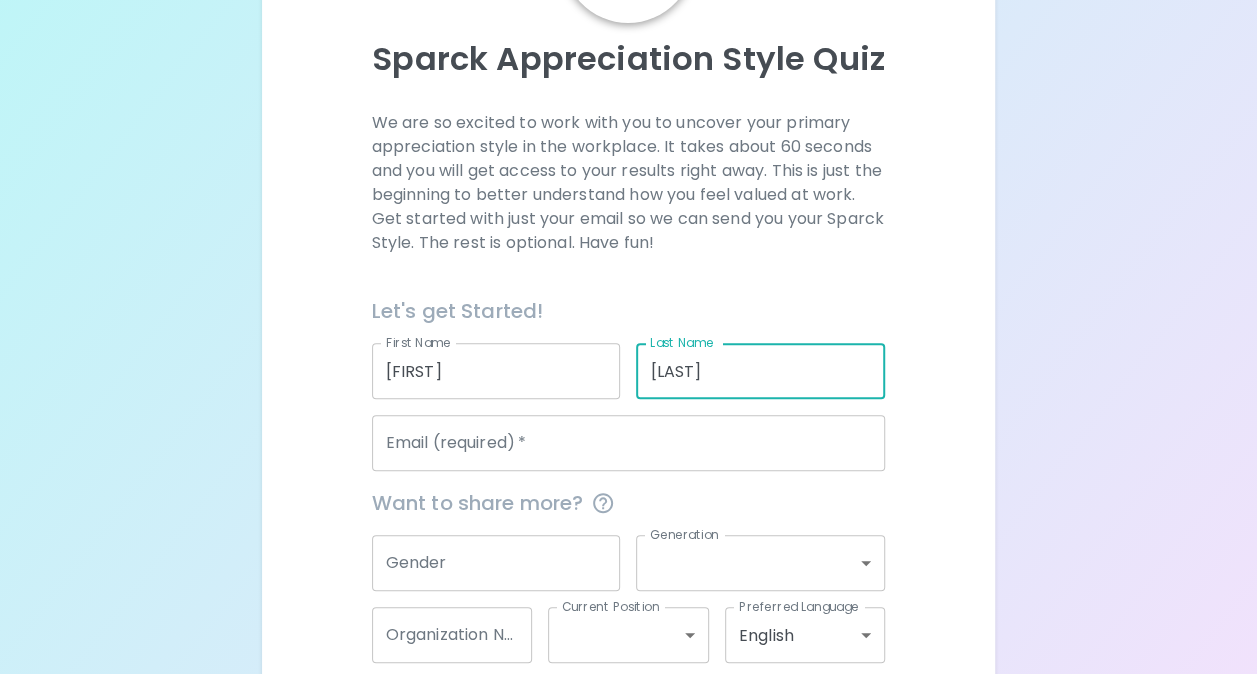 type on "[LAST]" 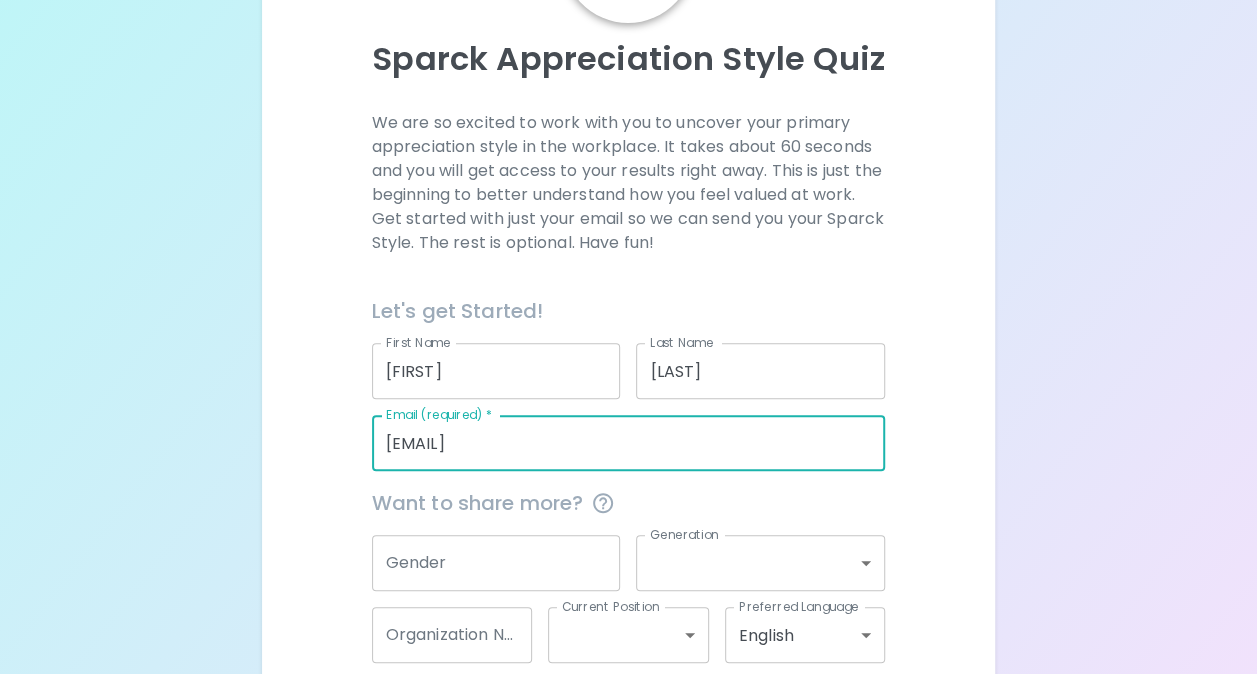 type on "[EMAIL]" 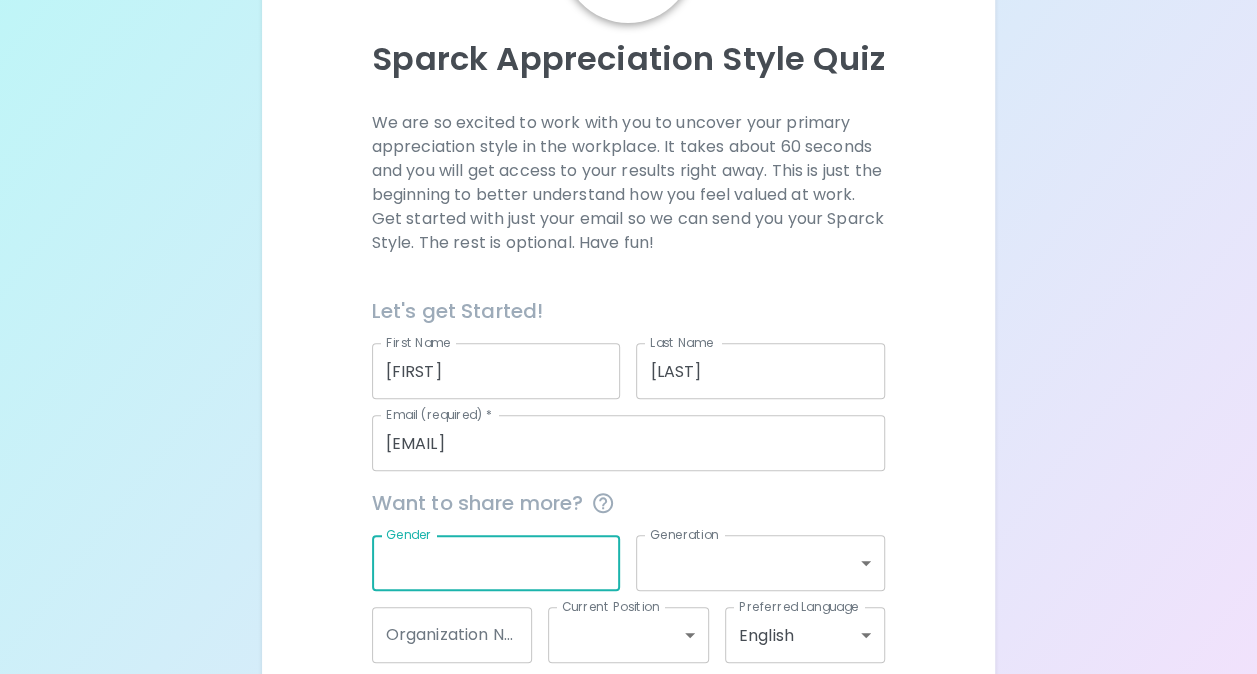 scroll, scrollTop: 300, scrollLeft: 0, axis: vertical 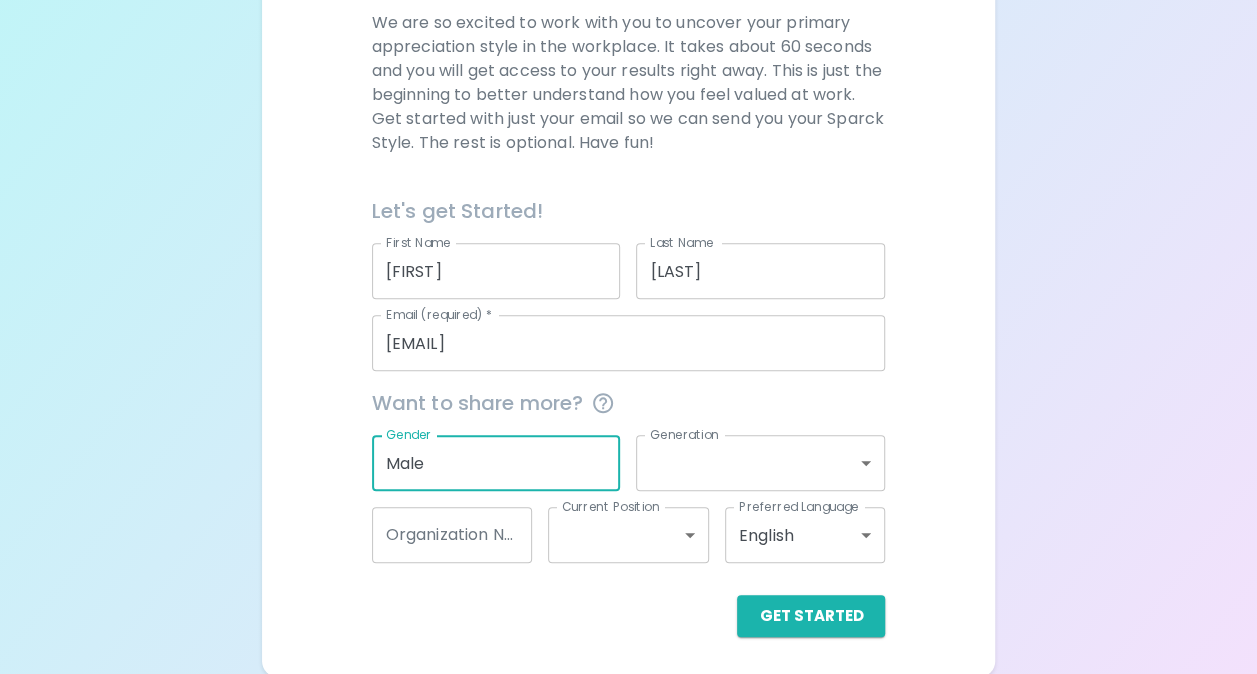 type on "Male" 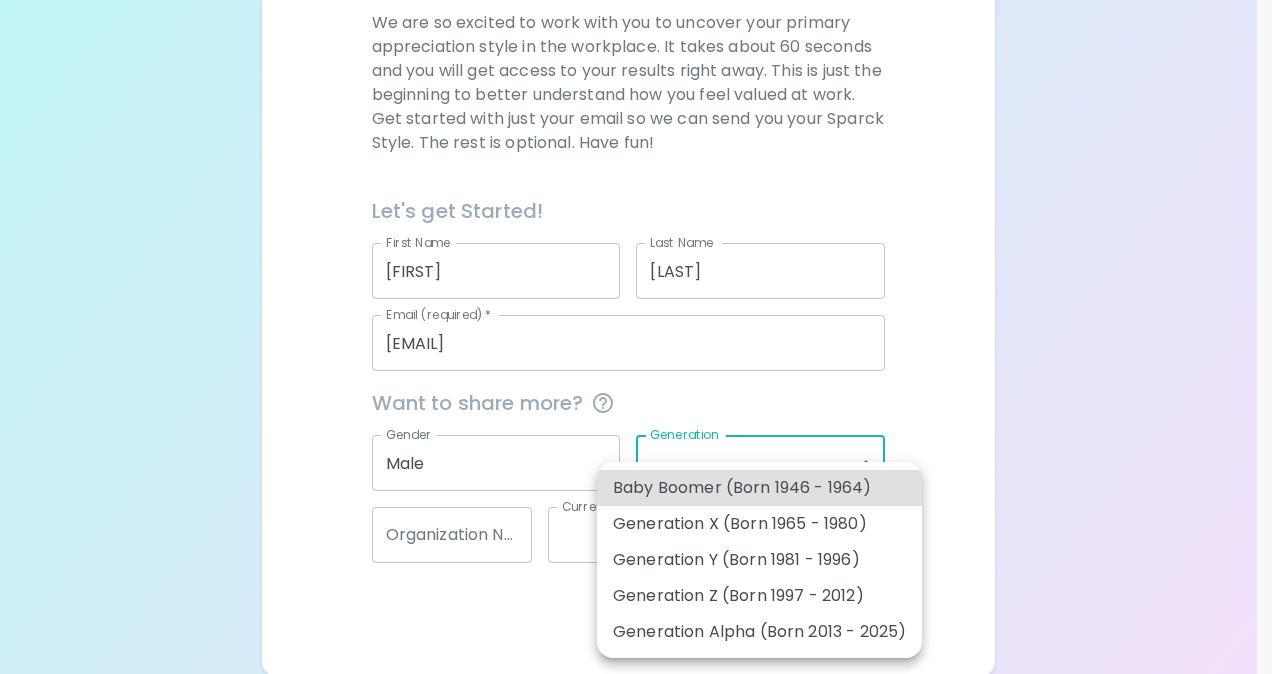 click on "First Name [FIRST] First Name Last Name [LAST] Last Name Email (required)   * [EMAIL] Email (required)   * Want to share more? Gender [GENDER] Gender Generation ​ Generation Organization Name Organization Name Current Position ​ Current Position Preferred Language English en Preferred Language Get Started   English Español العربية‏ Português Baby Boomer (Born 1946 - 1964) Generation X (Born 1965 - 1980) Generation Y (Born 1981 - 1996) Generation Z (Born 1997 - 2012) Generation Alpha (Born 2013 - 2025)" at bounding box center (636, 188) 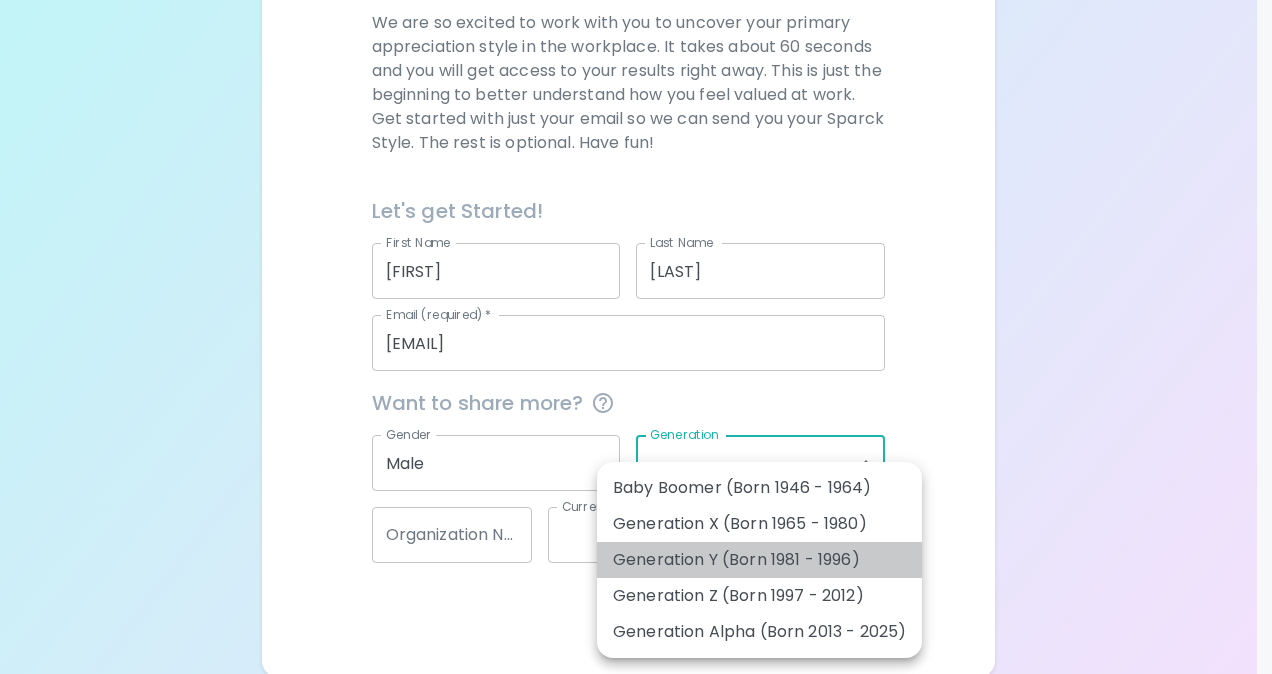 click on "Generation Y (Born 1981 - 1996)" at bounding box center (759, 560) 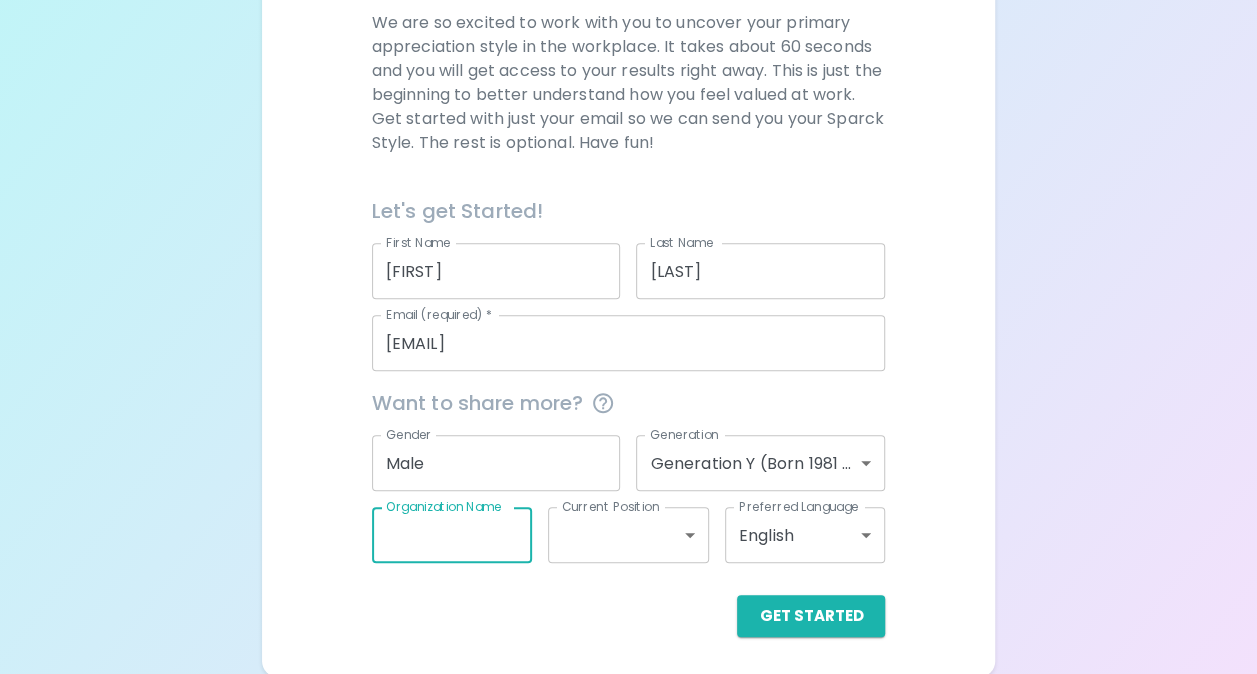 click on "Organization Name" at bounding box center [452, 535] 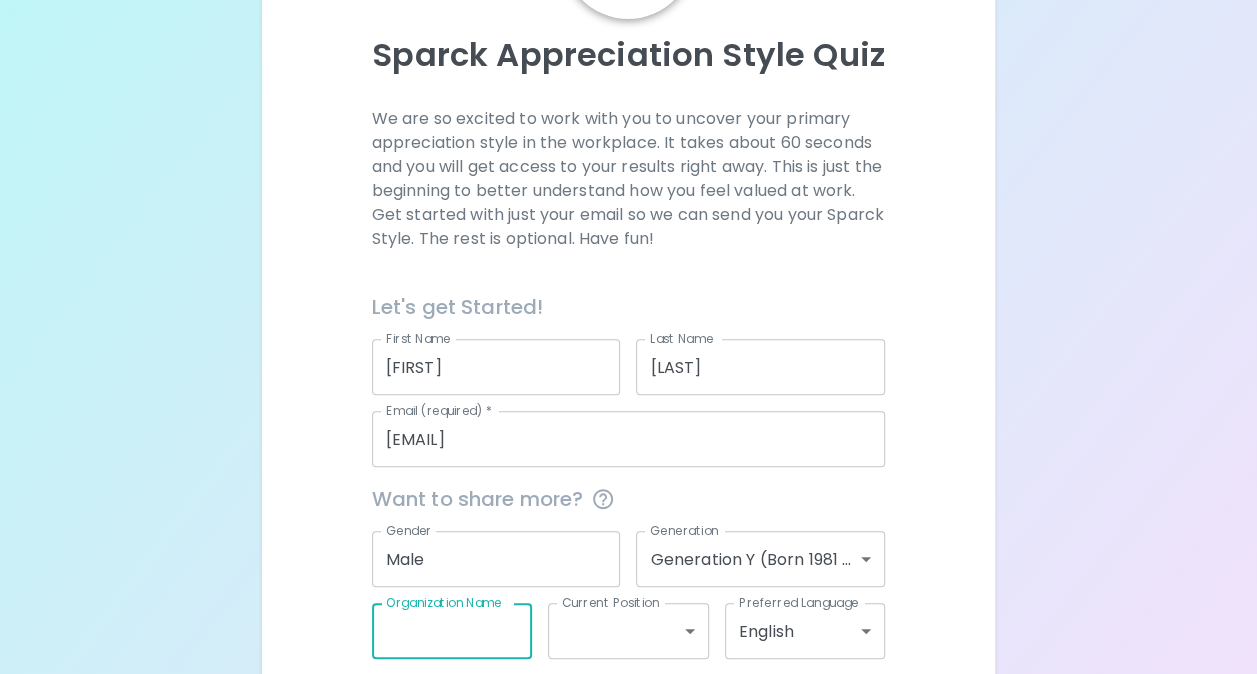 scroll, scrollTop: 302, scrollLeft: 0, axis: vertical 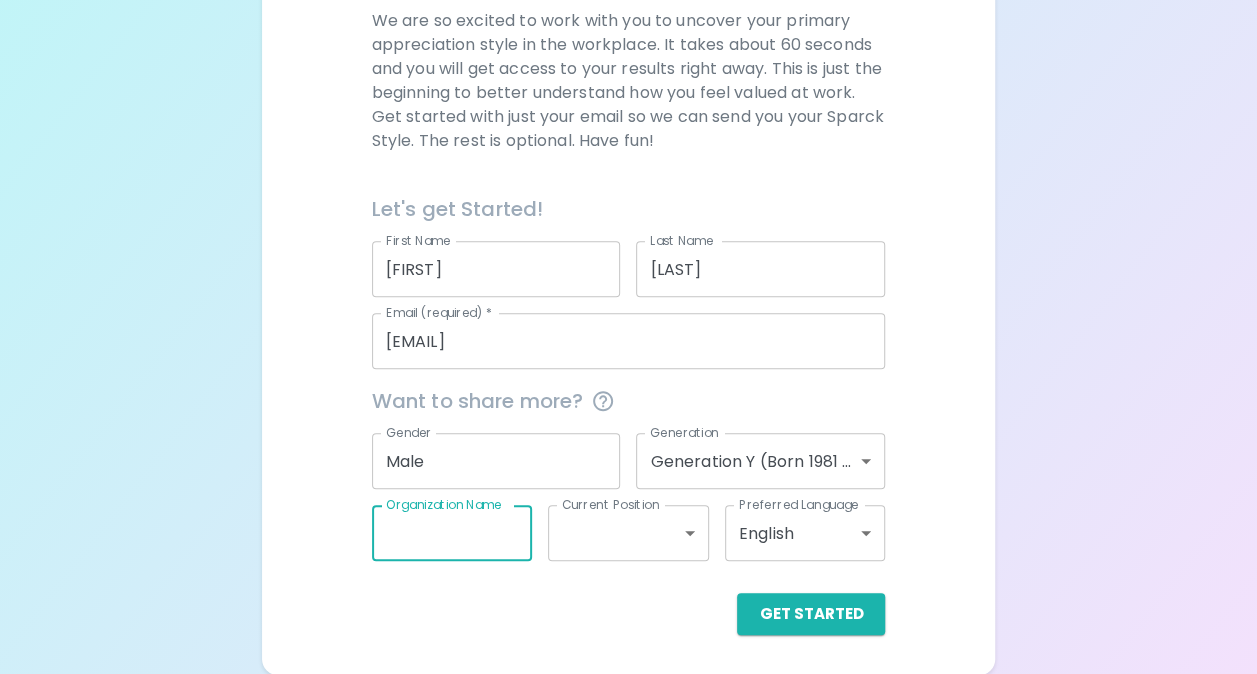 click on "First Name [FIRST] First Name Last Name [LAST] Last Name Email (required)   * [EMAIL] Email (required)   * Want to share more? Gender [GENDER] Gender Generation Generation Y (Born 1981 - 1996) generation_y Generation Organization Name Organization Name Current Position ​ Current Position Preferred Language English en Preferred Language Get Started   English Español العربية‏ Português" at bounding box center (628, 186) 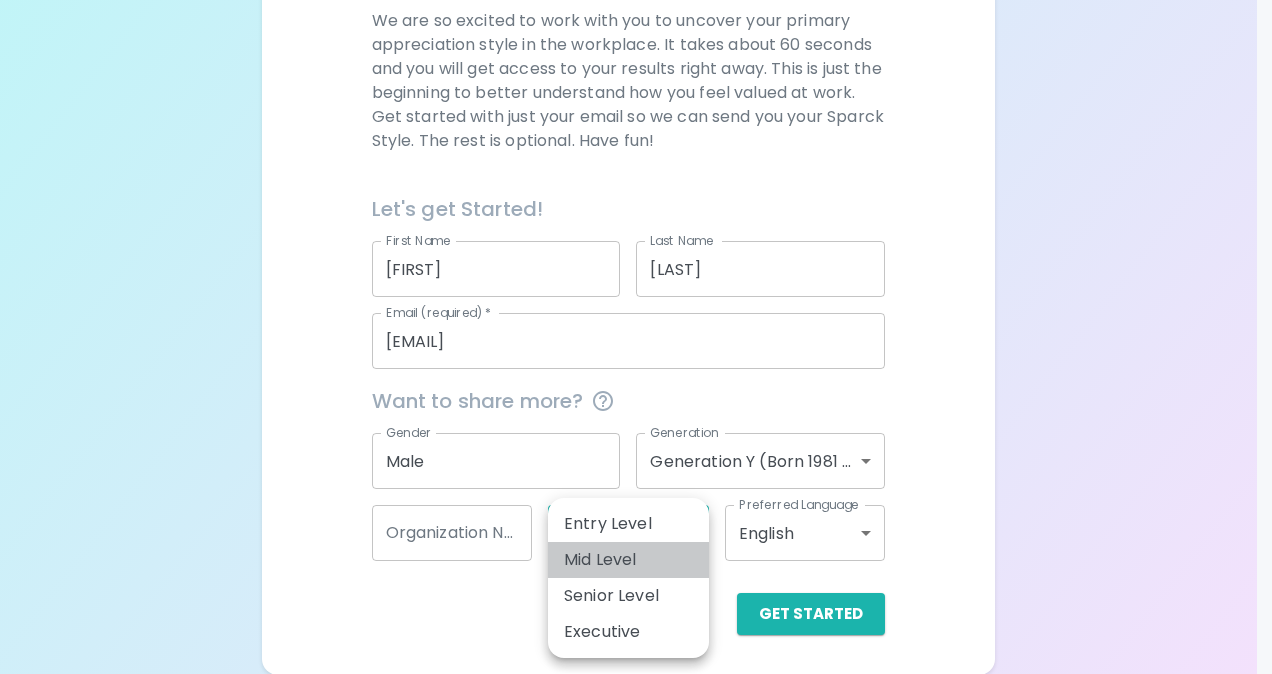 click on "Mid Level" at bounding box center (628, 560) 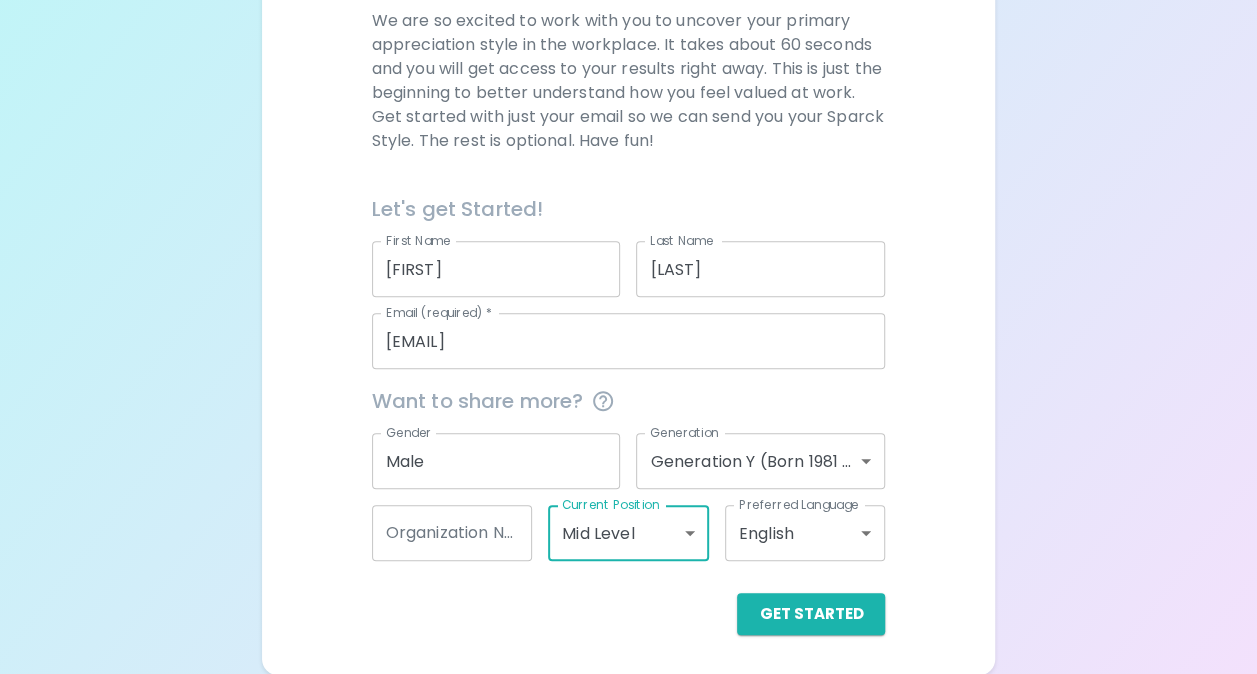 click on "Organization Name" at bounding box center [452, 533] 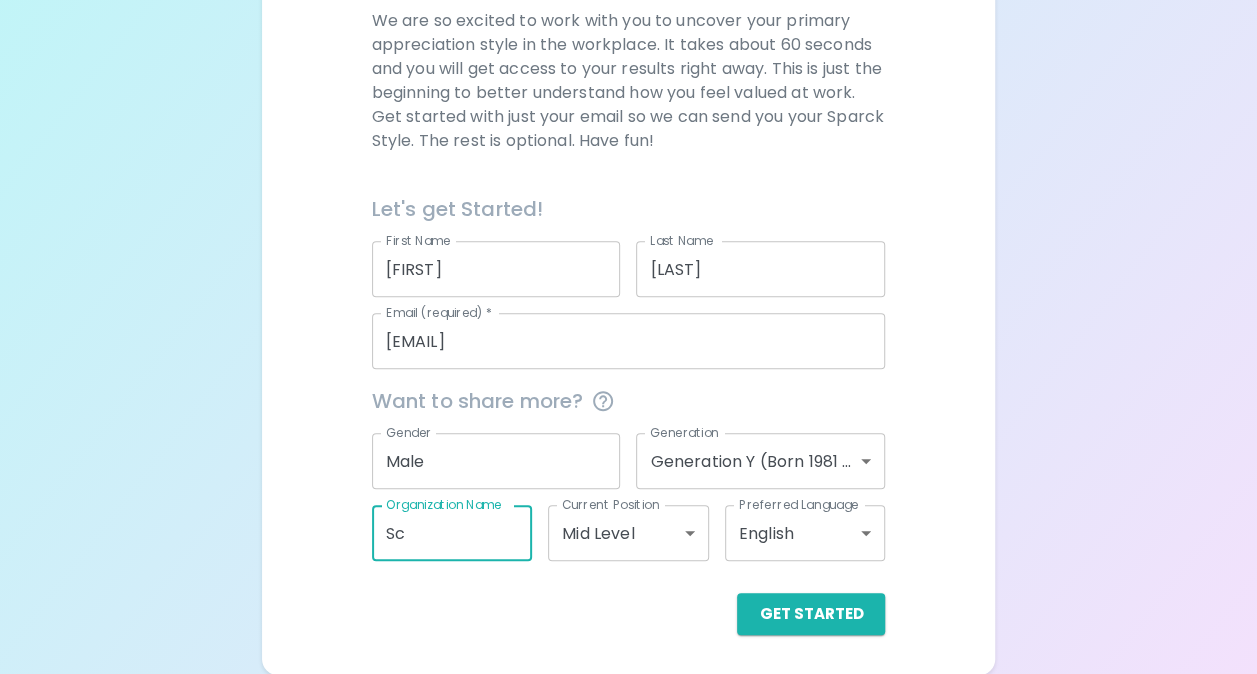 type on "S" 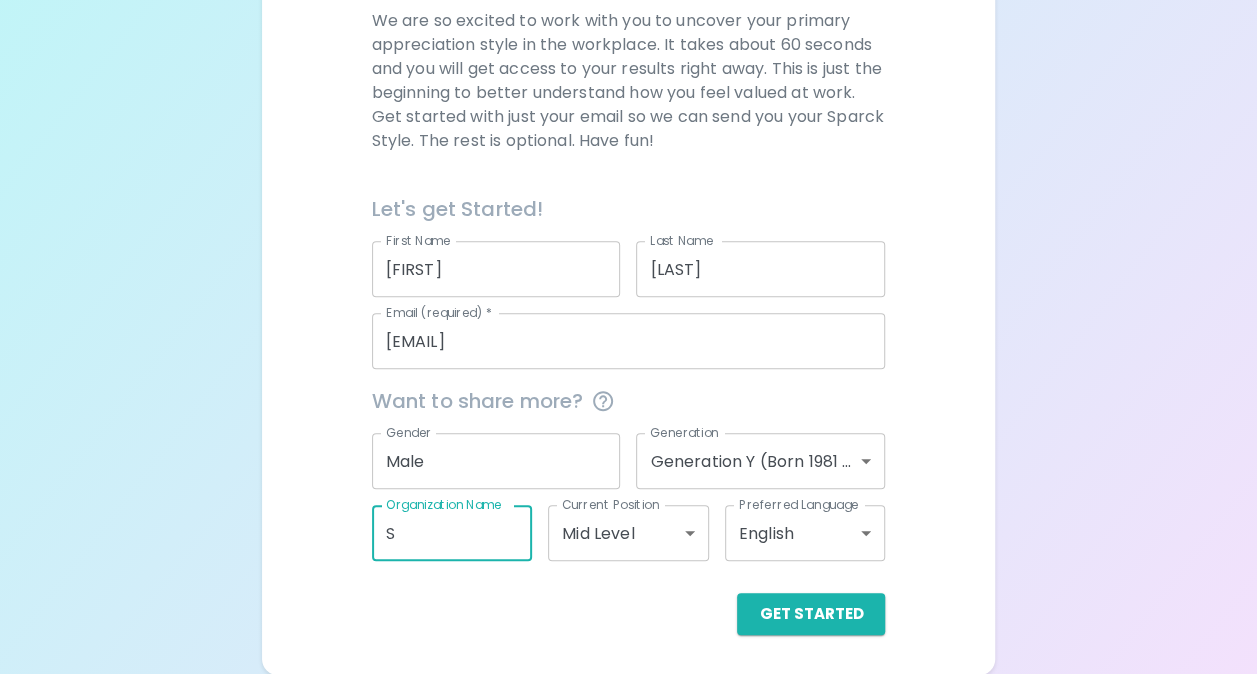 type 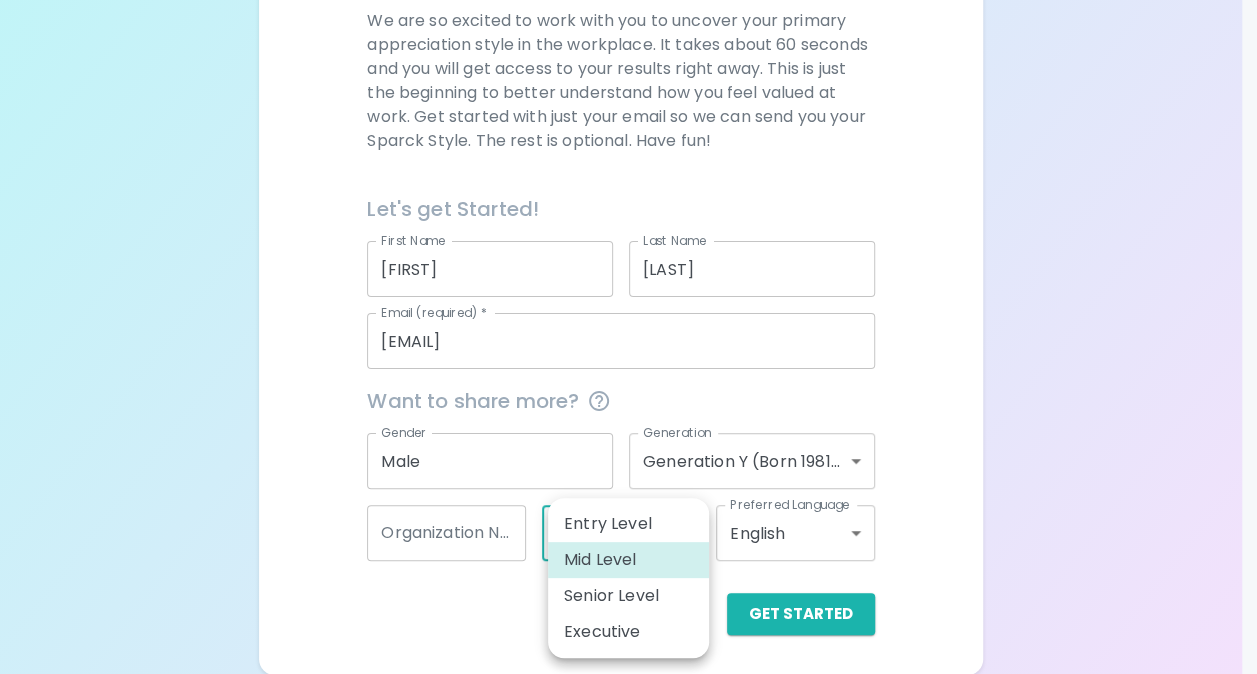 click on "First Name [FIRST] First Name Last Name [LAST] Last Name Email (required)   * [EMAIL] Email (required)   * Want to share more? Gender [GENDER] Gender Generation Generation Y (Born 1981 - 1996) generation_y Generation Organization Name Organization Name Current Position Mid Level mid_level Current Position Preferred Language English en Preferred Language Get Started   English Español العربية‏ Português Entry Level Mid Level Senior Level Executive" at bounding box center (628, 186) 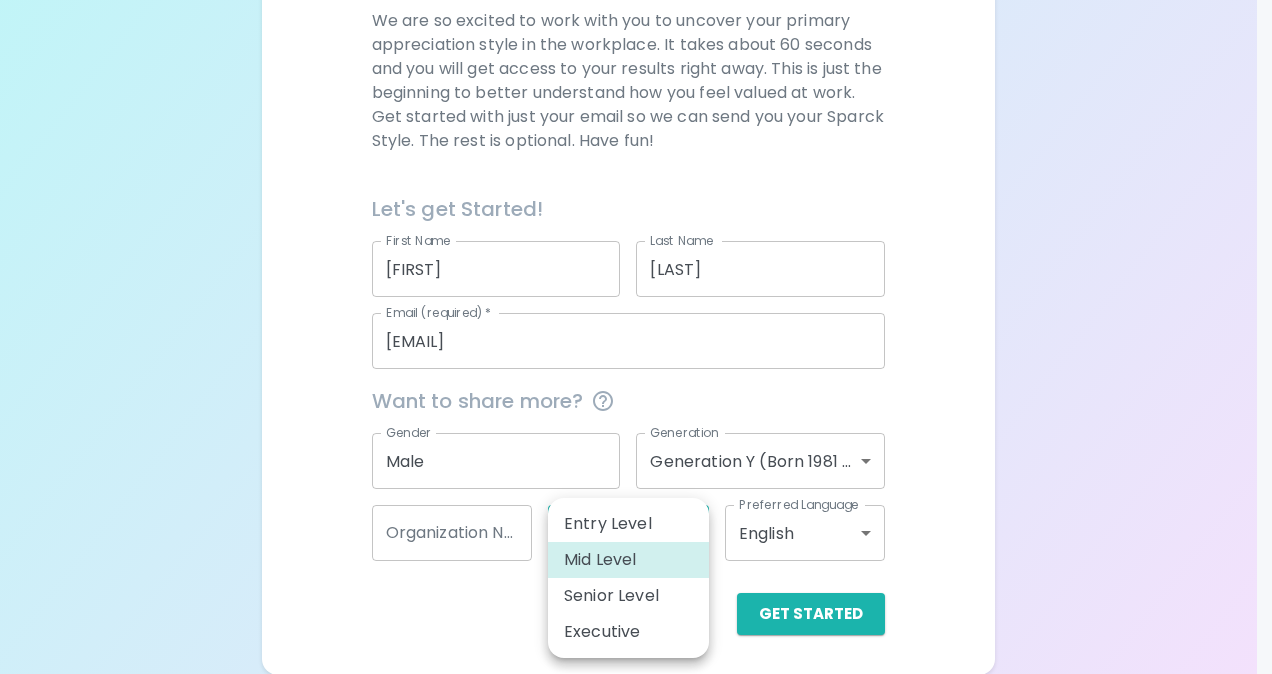 click at bounding box center [636, 337] 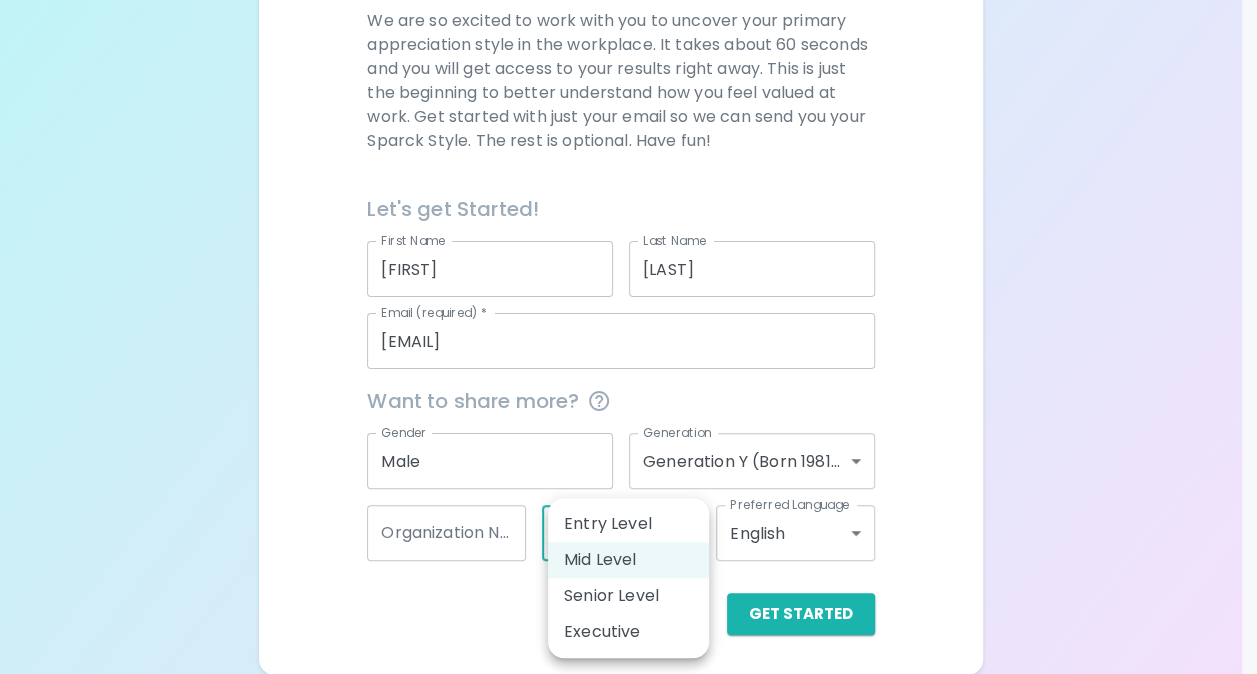 click on "First Name [FIRST] First Name Last Name [LAST] Last Name Email (required)   * [EMAIL] Email (required)   * Want to share more? Gender [GENDER] Gender Generation Generation Y (Born 1981 - 1996) generation_y Generation Organization Name Organization Name Current Position Mid Level mid_level Current Position Preferred Language English en Preferred Language Get Started   English Español العربية‏ Português Entry Level Mid Level Senior Level Executive" at bounding box center [628, 186] 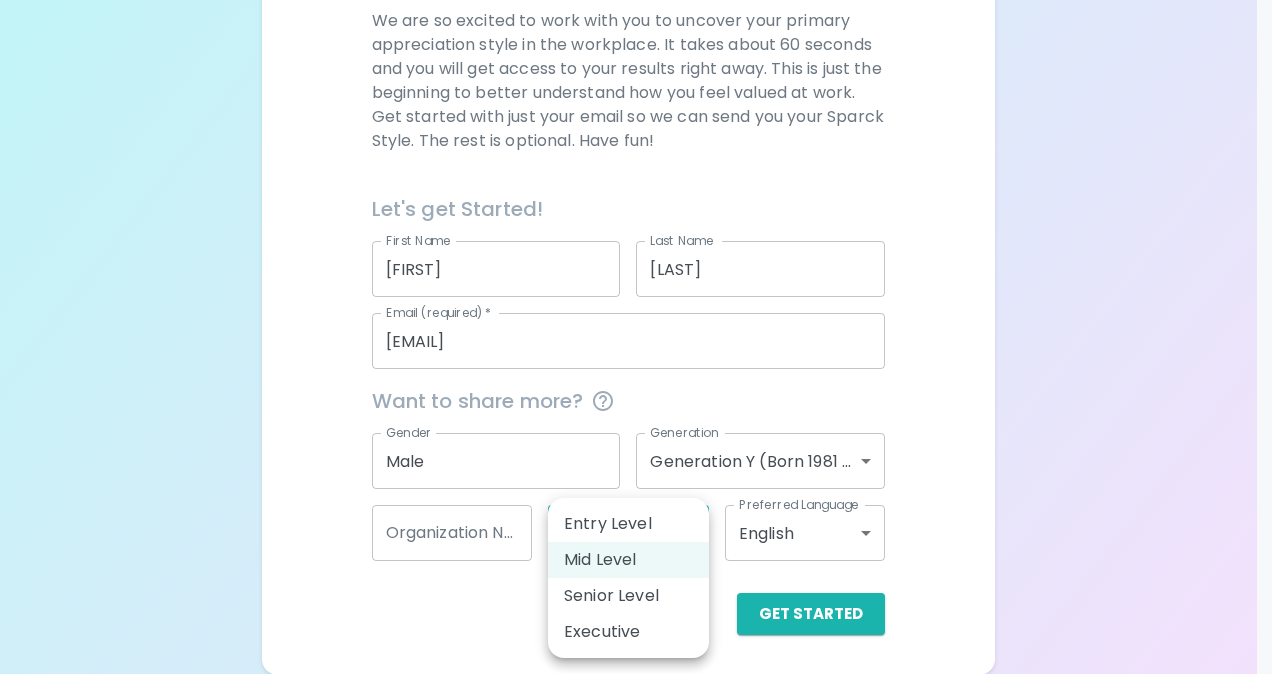 click at bounding box center [636, 337] 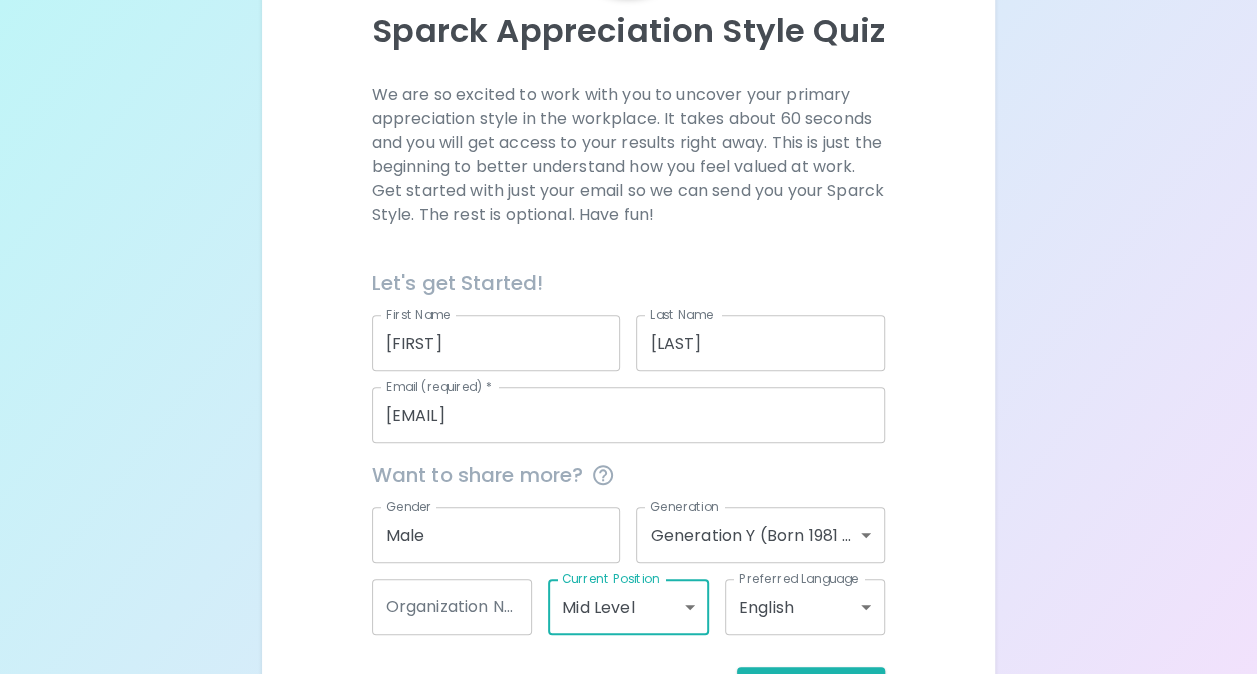 scroll, scrollTop: 302, scrollLeft: 0, axis: vertical 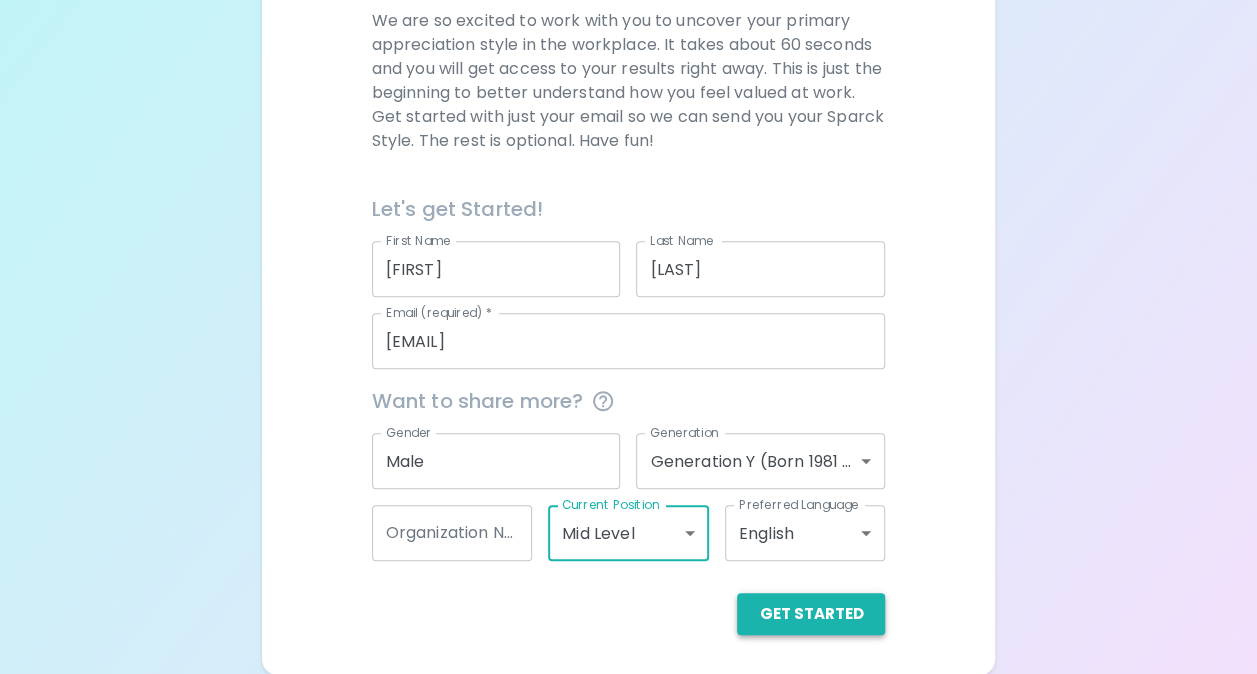 click on "Get Started" at bounding box center [811, 614] 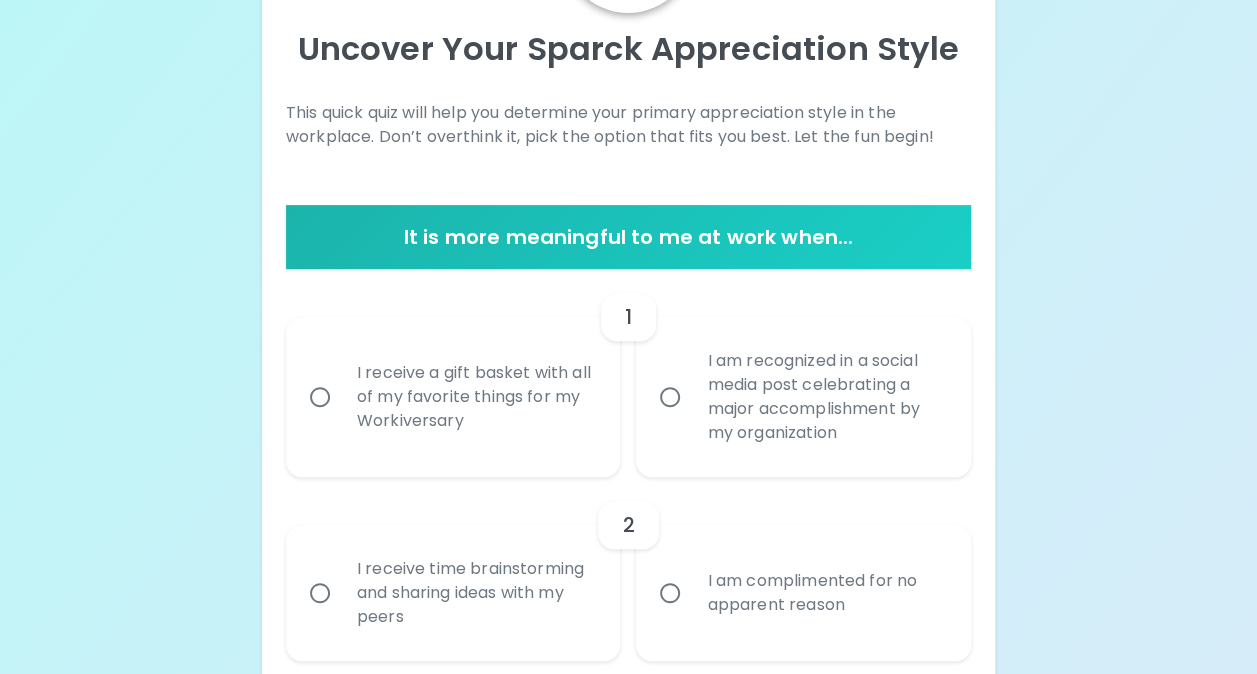 scroll, scrollTop: 300, scrollLeft: 0, axis: vertical 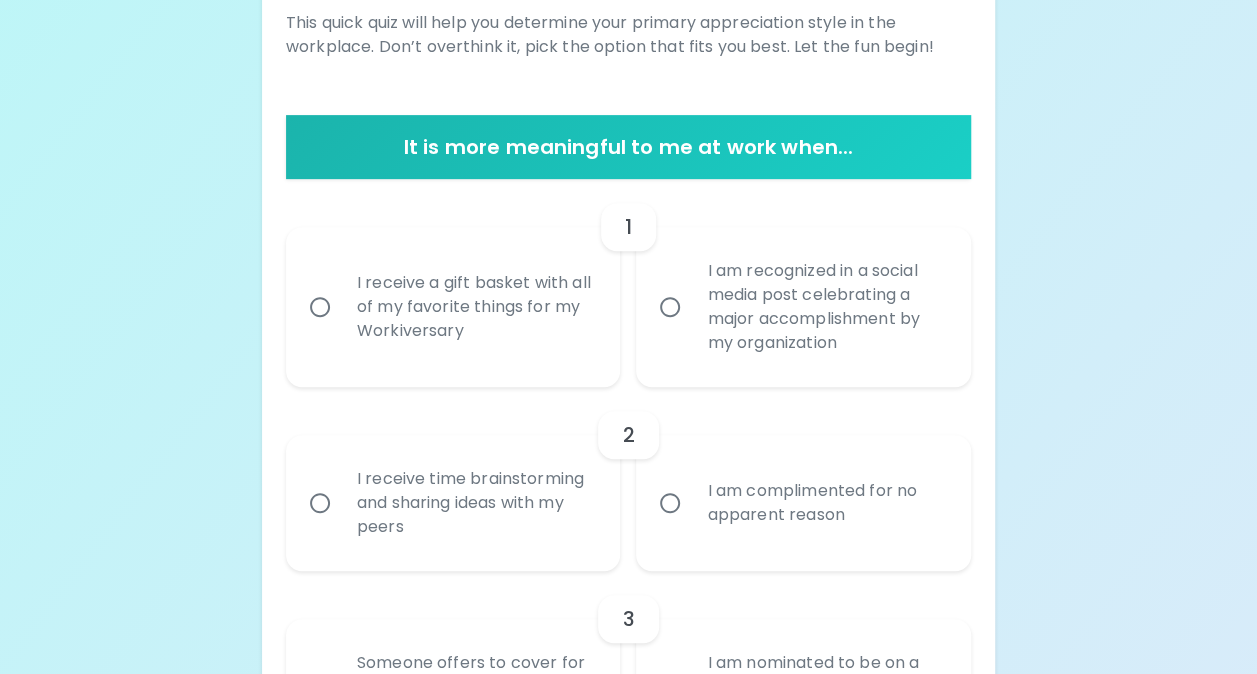 click on "I receive a gift basket with all of my favorite things for my Workiversary" at bounding box center [475, 307] 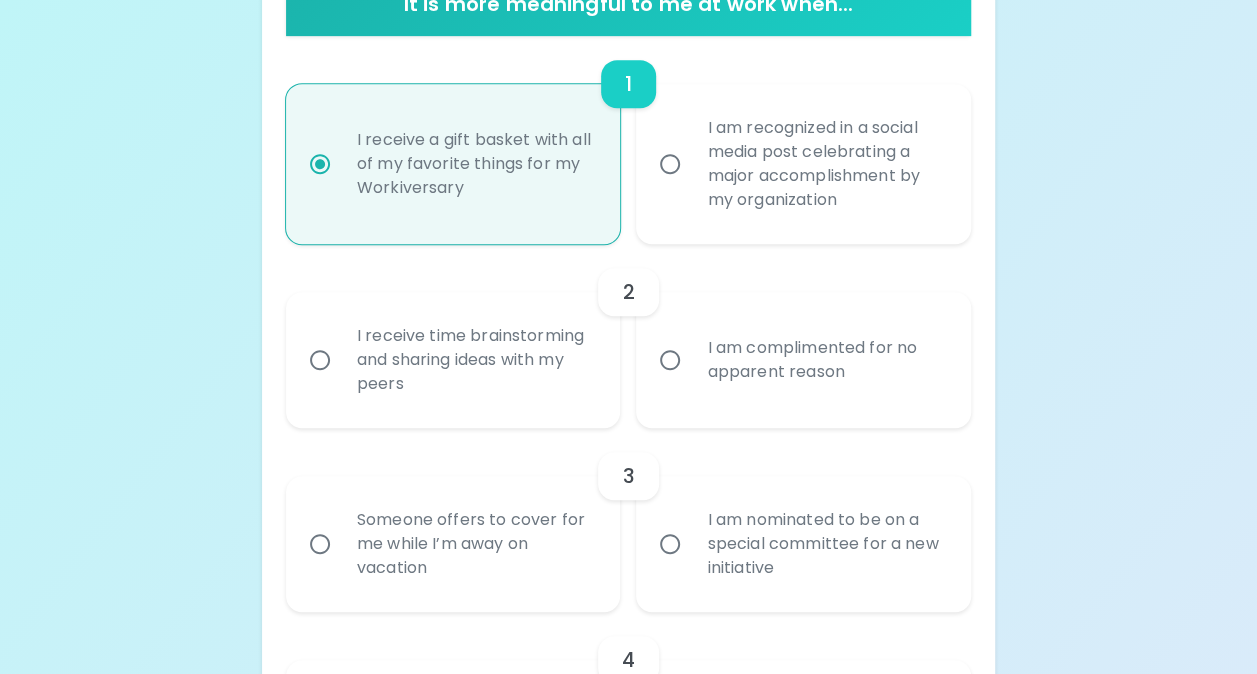 scroll, scrollTop: 460, scrollLeft: 0, axis: vertical 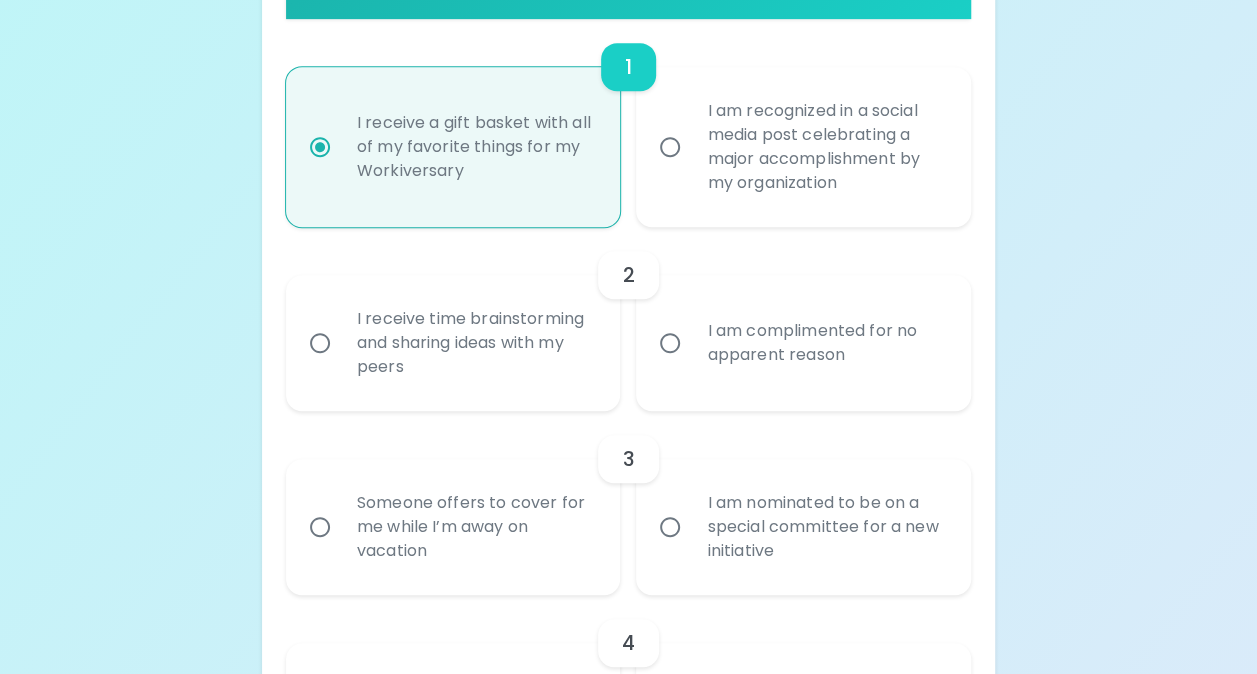 click on "I receive time brainstorming and sharing ideas with my peers" at bounding box center (475, 343) 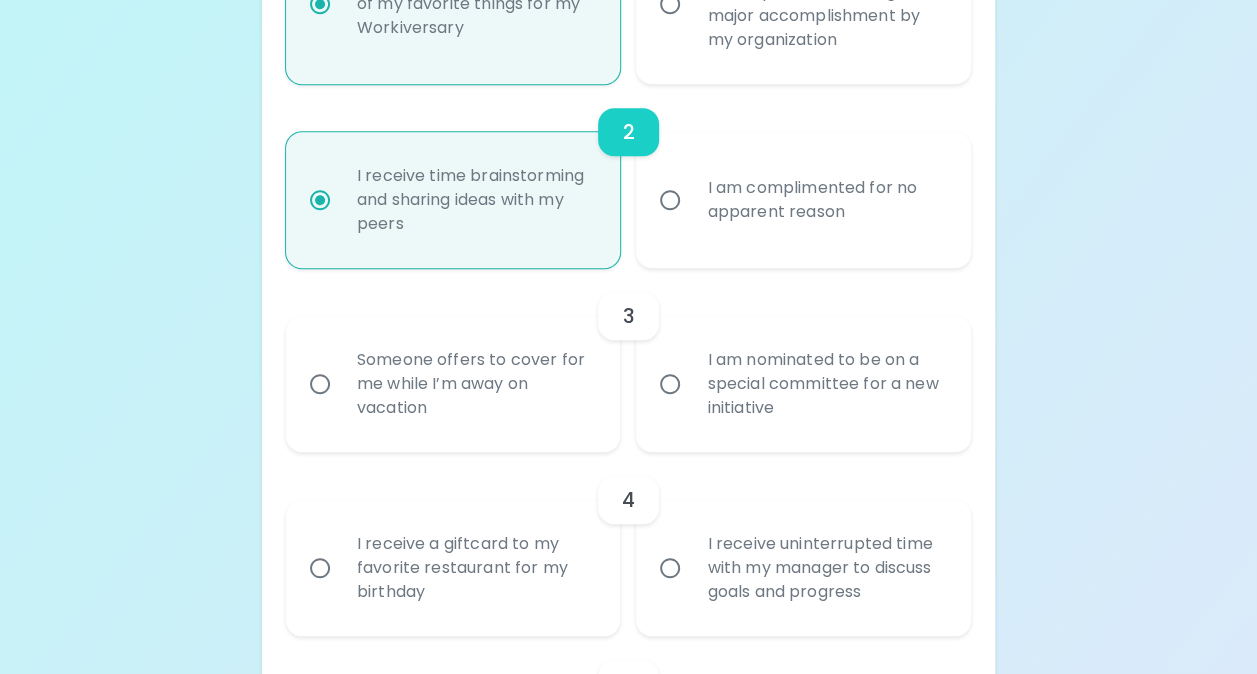 scroll, scrollTop: 620, scrollLeft: 0, axis: vertical 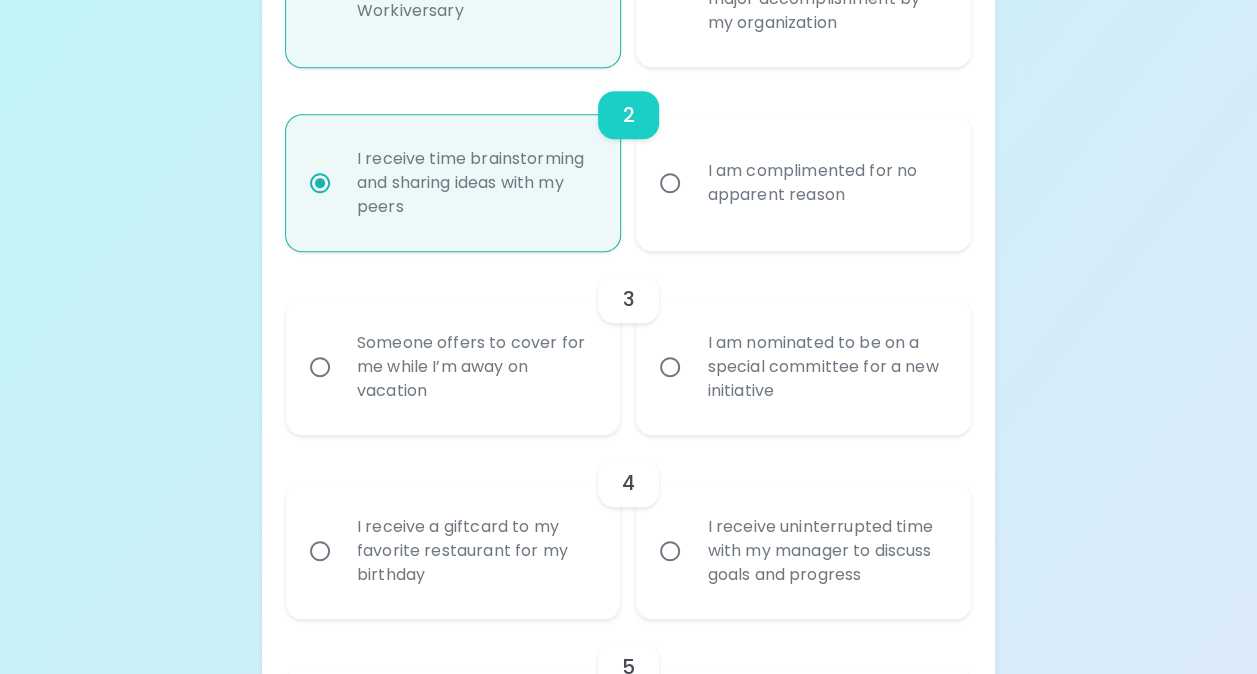 radio on "true" 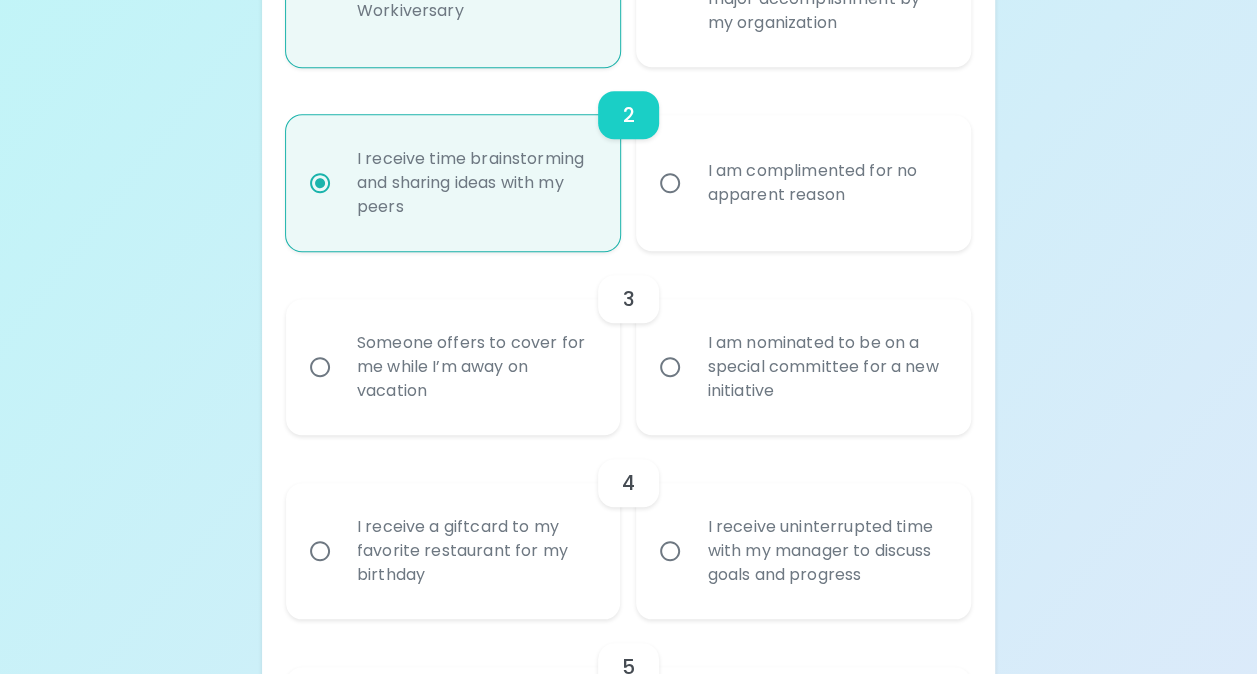 radio on "false" 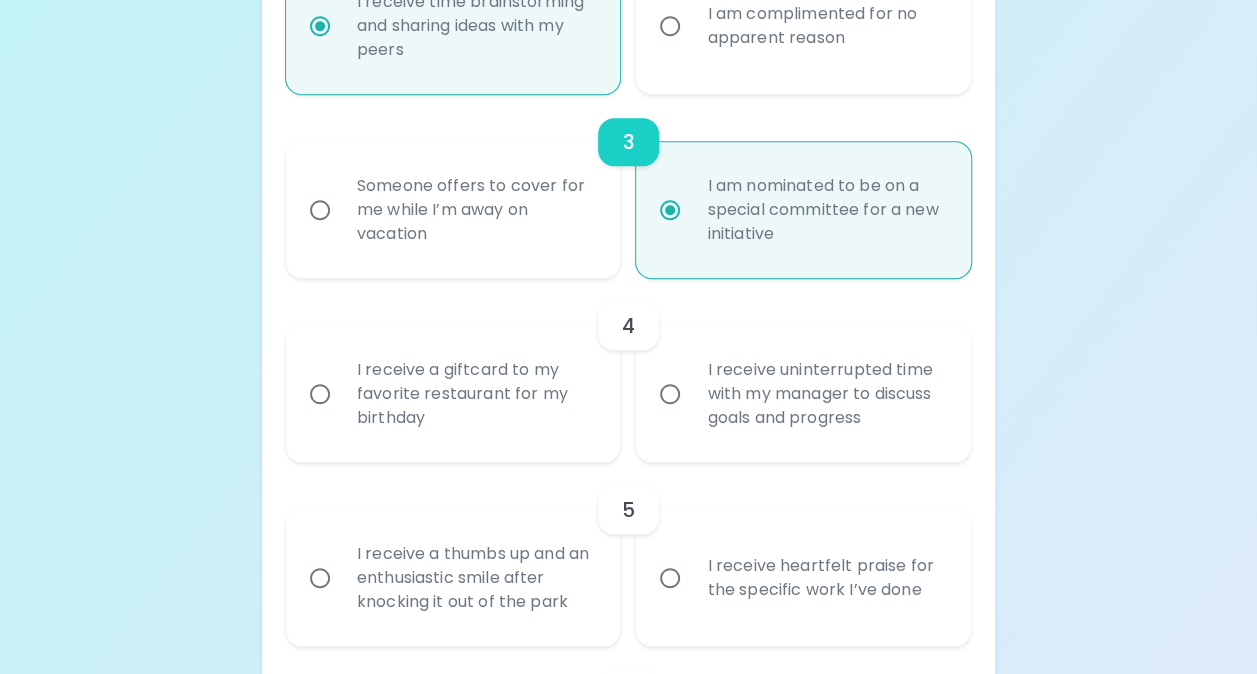 scroll, scrollTop: 780, scrollLeft: 0, axis: vertical 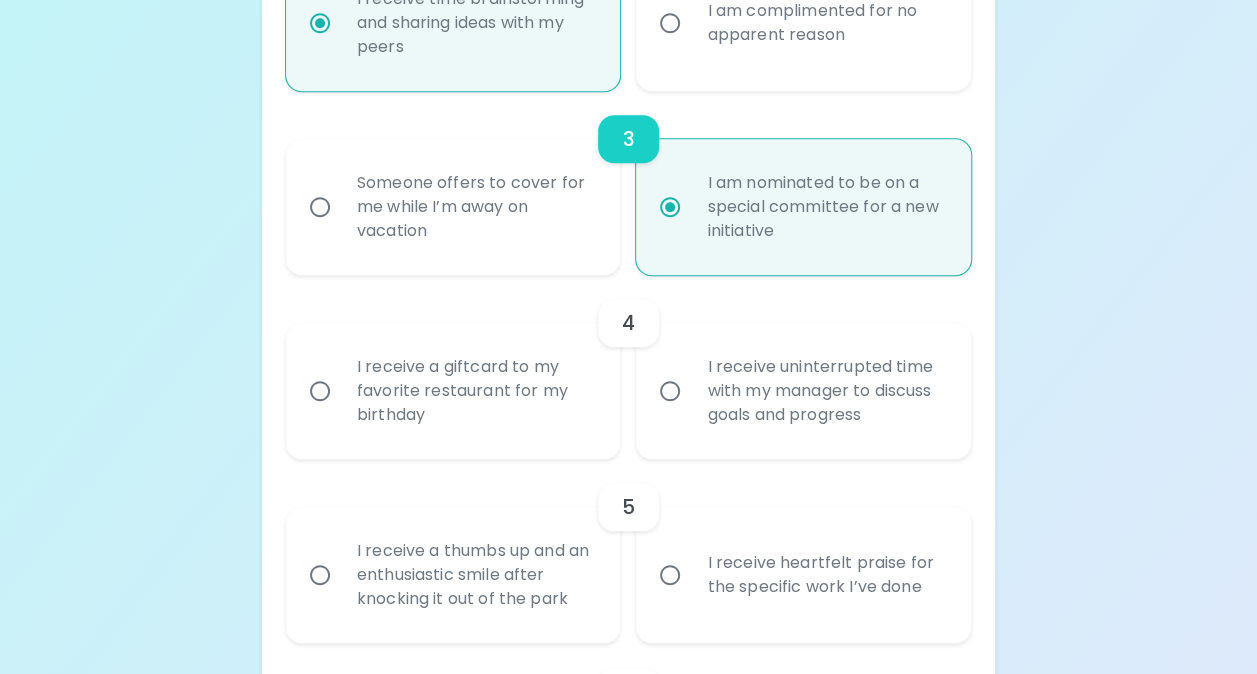 radio on "true" 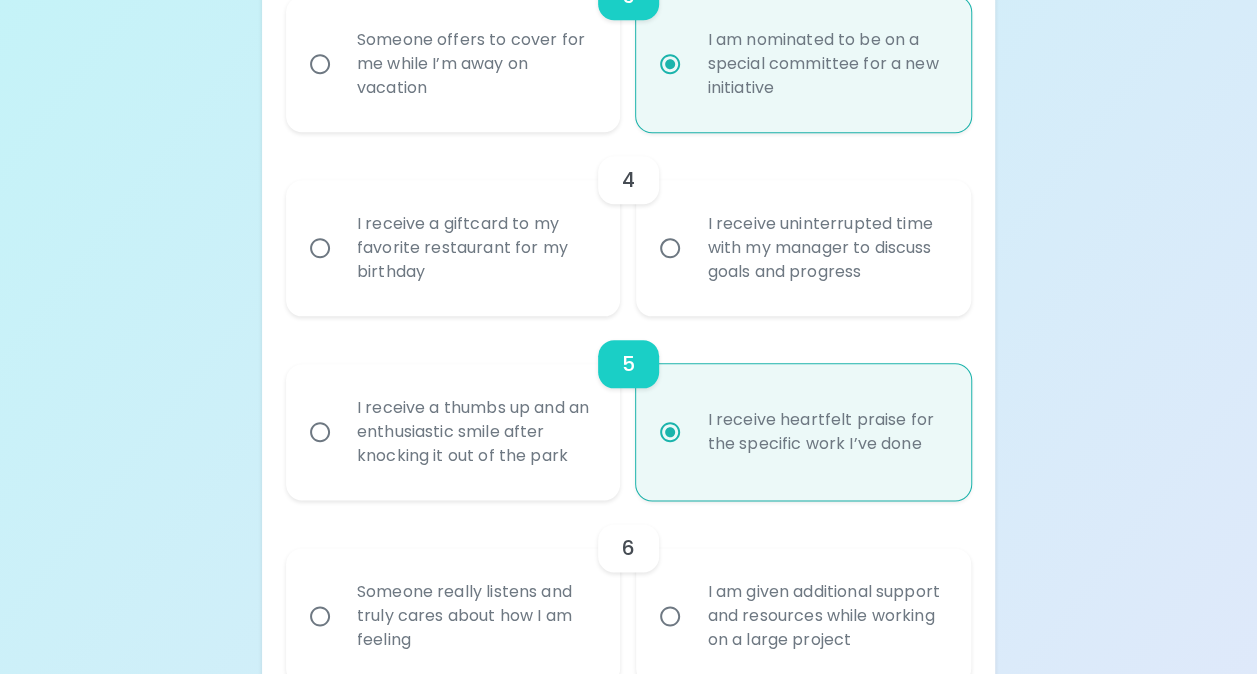 scroll, scrollTop: 940, scrollLeft: 0, axis: vertical 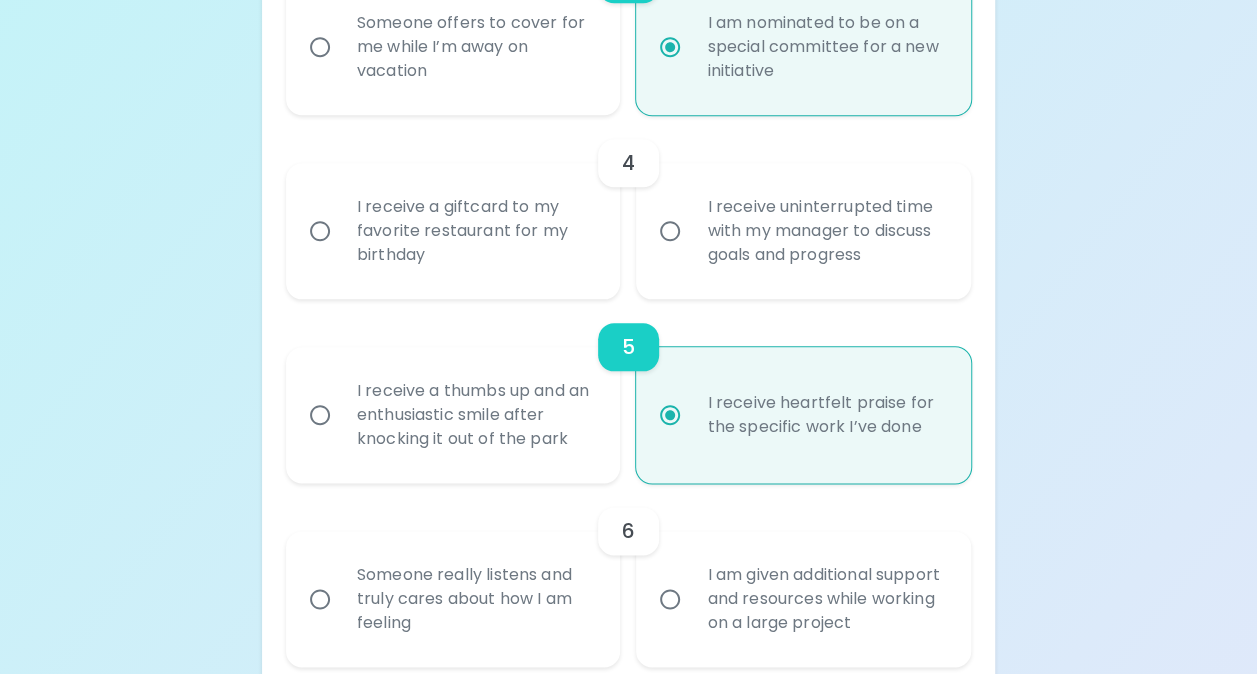 radio on "true" 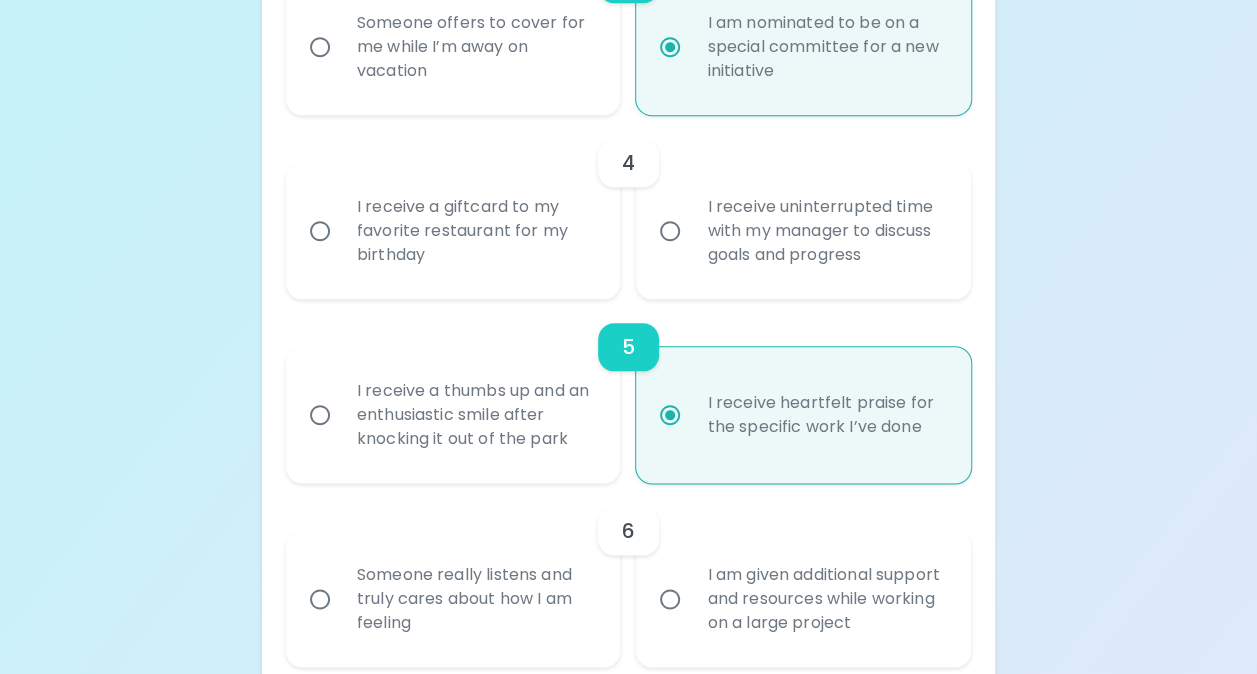 radio on "false" 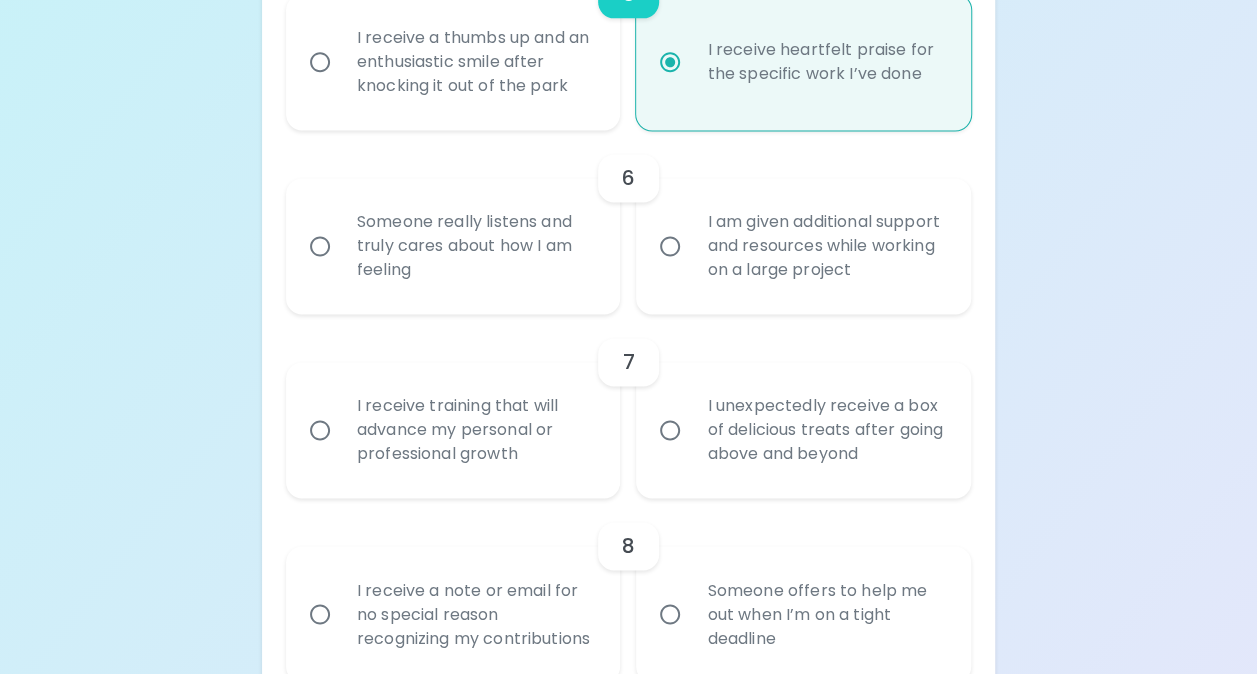 scroll, scrollTop: 1300, scrollLeft: 0, axis: vertical 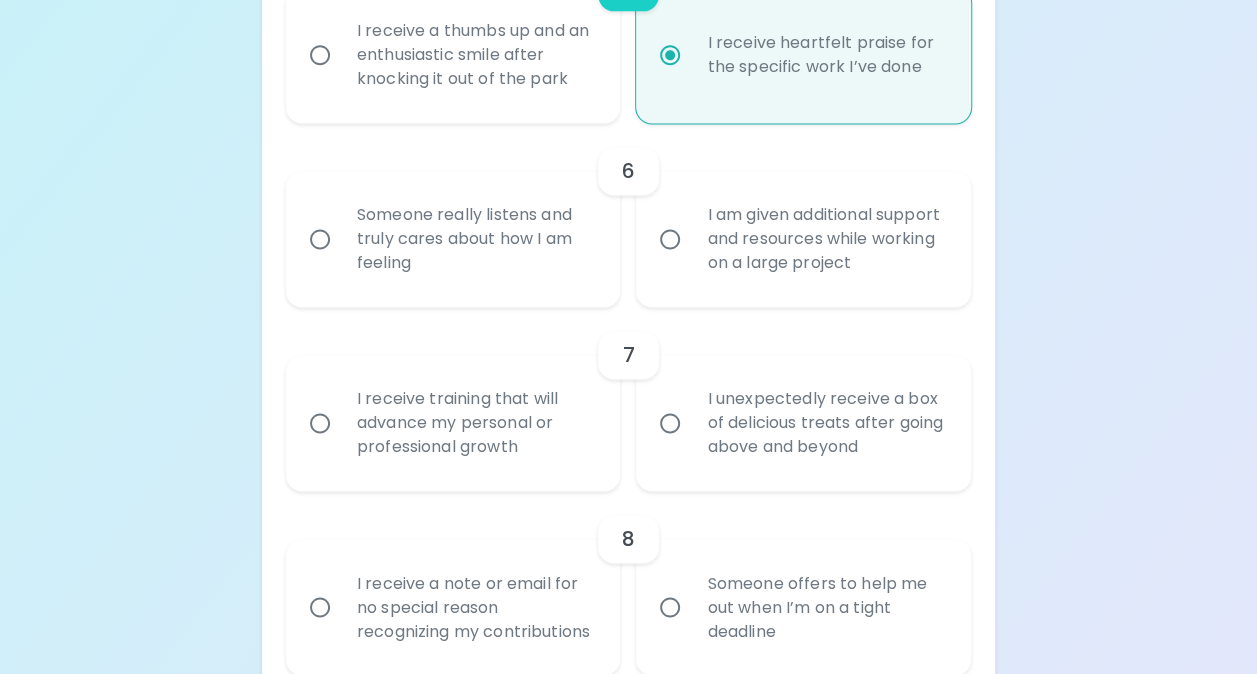 radio on "true" 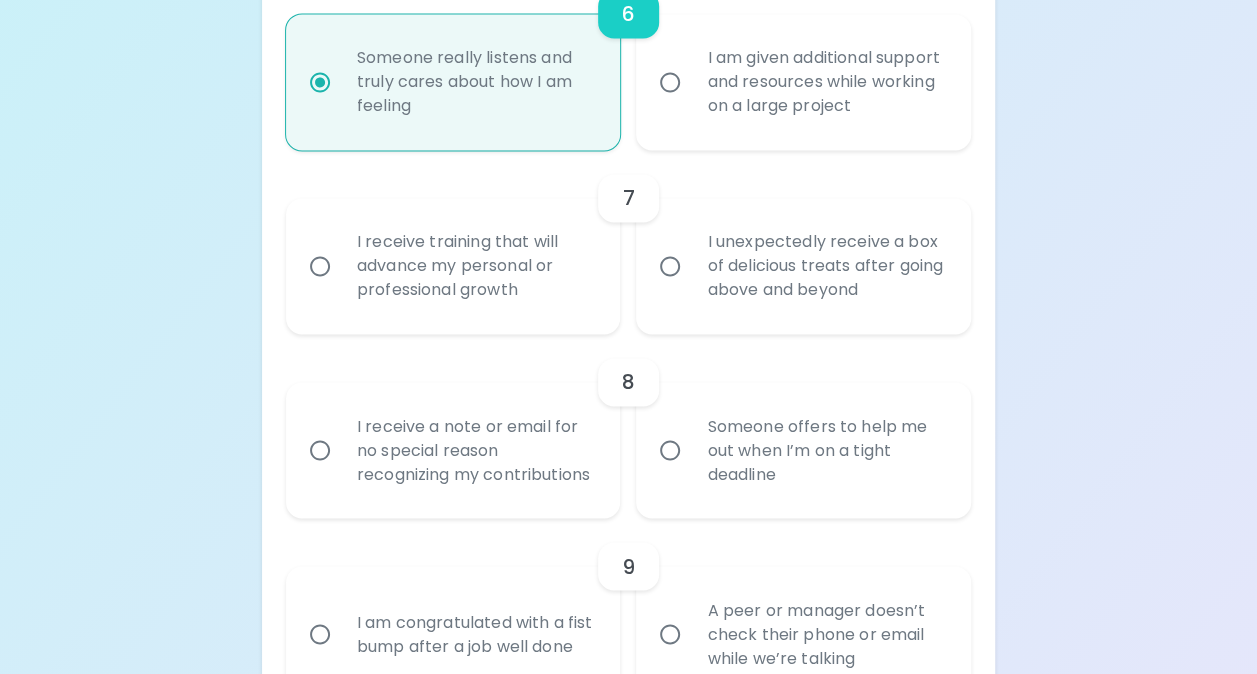 scroll, scrollTop: 1460, scrollLeft: 0, axis: vertical 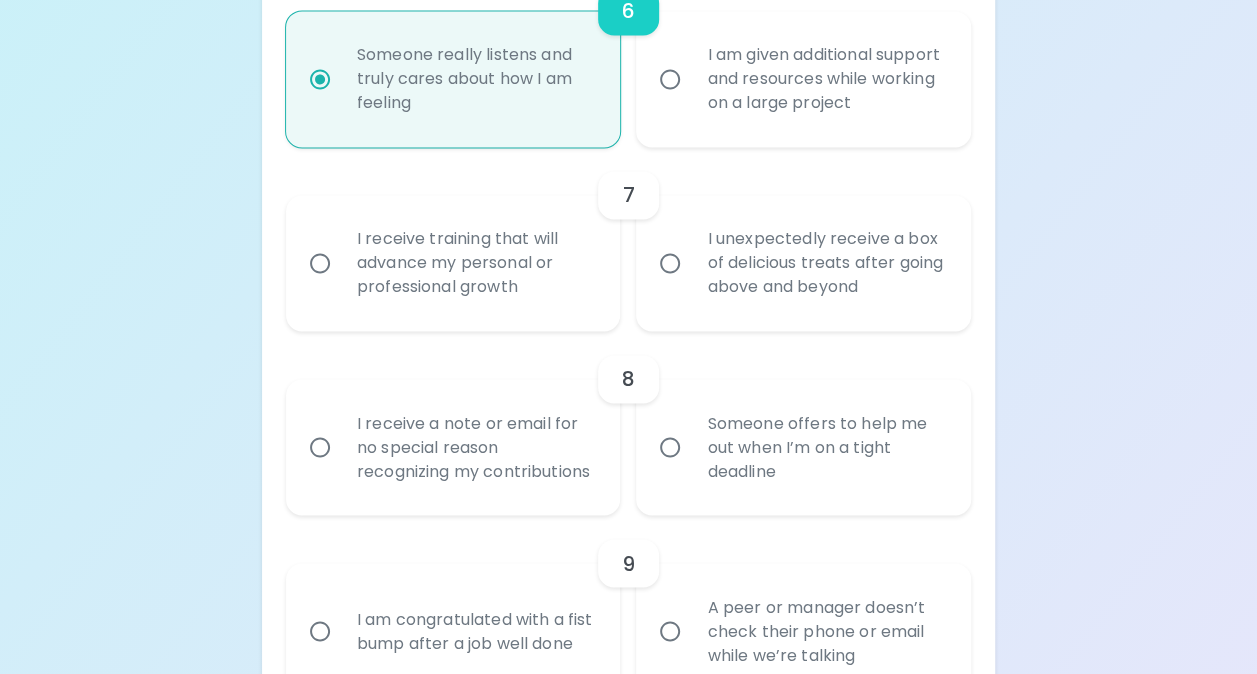 radio on "true" 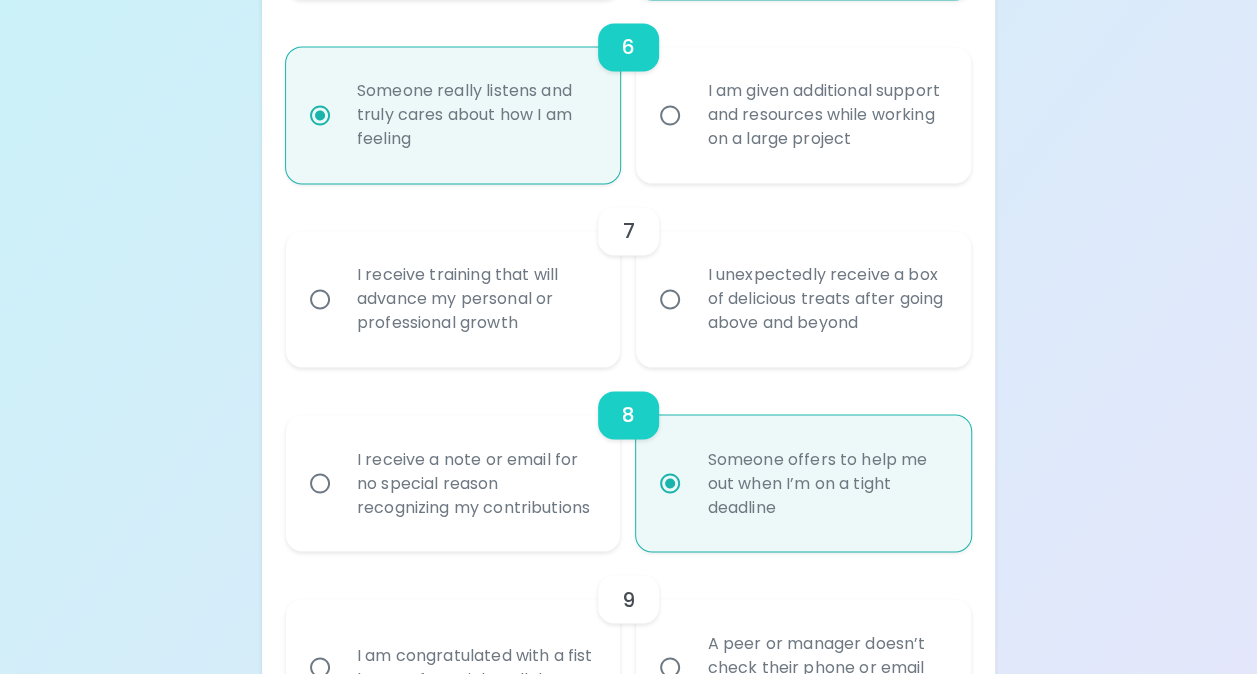 scroll, scrollTop: 1420, scrollLeft: 0, axis: vertical 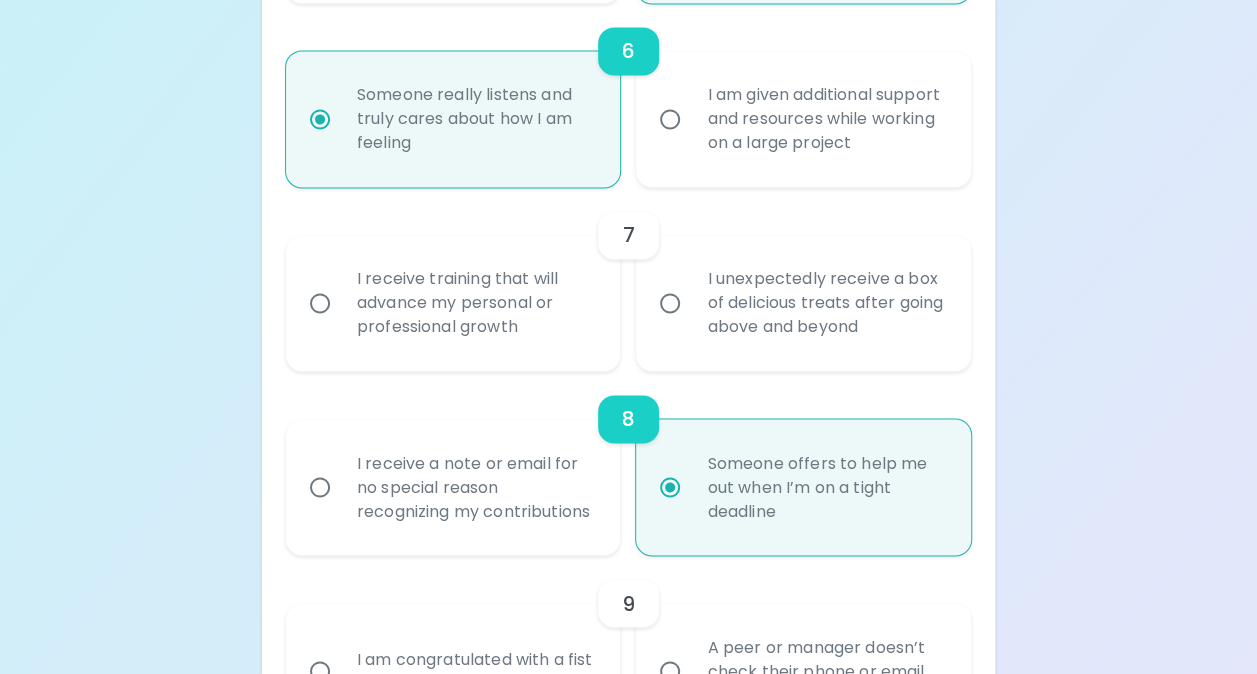 radio on "true" 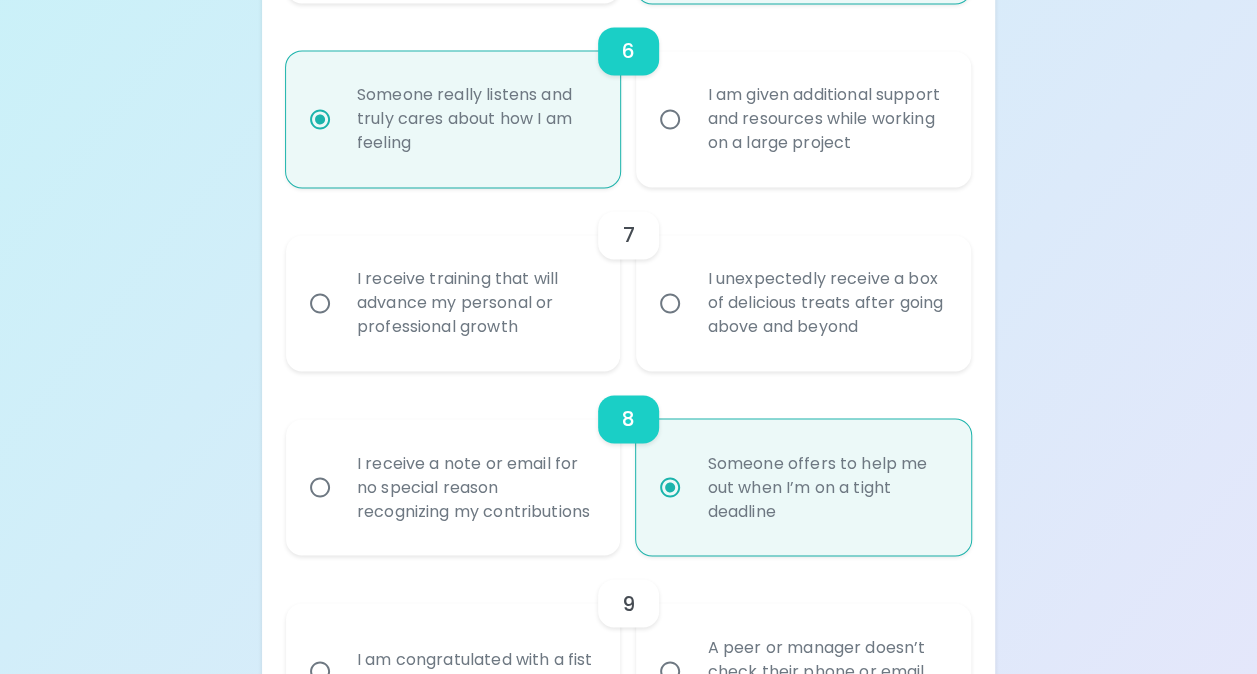 radio on "false" 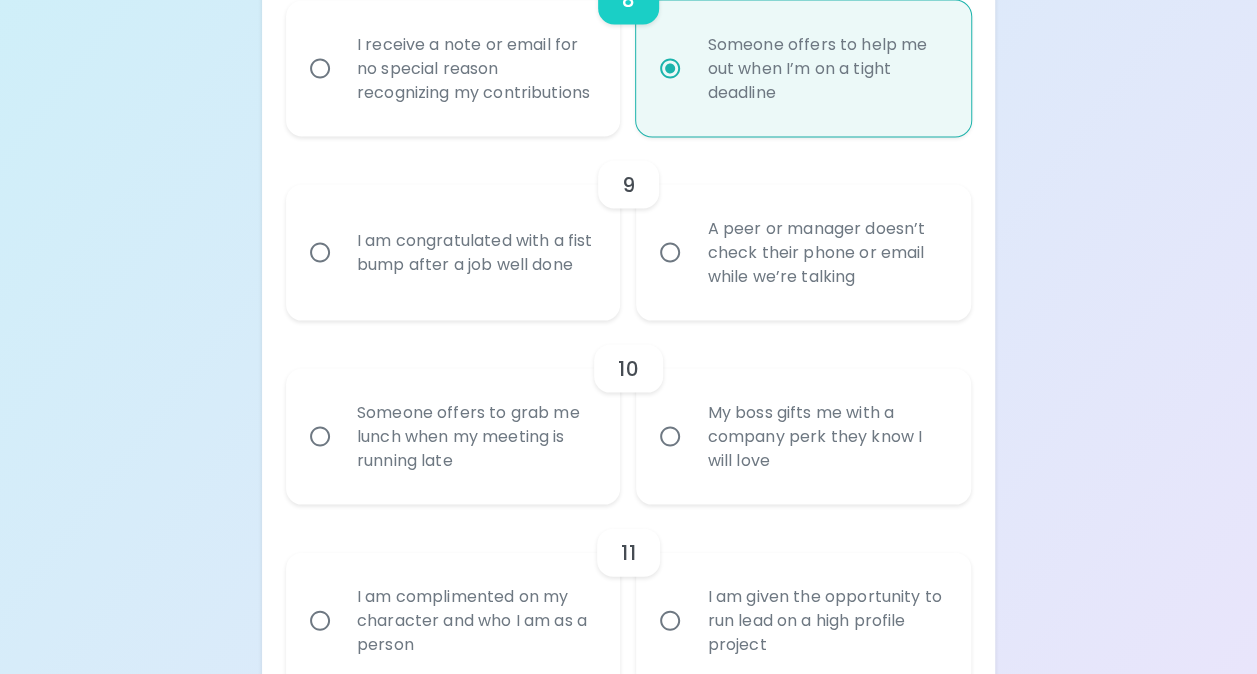 scroll, scrollTop: 1880, scrollLeft: 0, axis: vertical 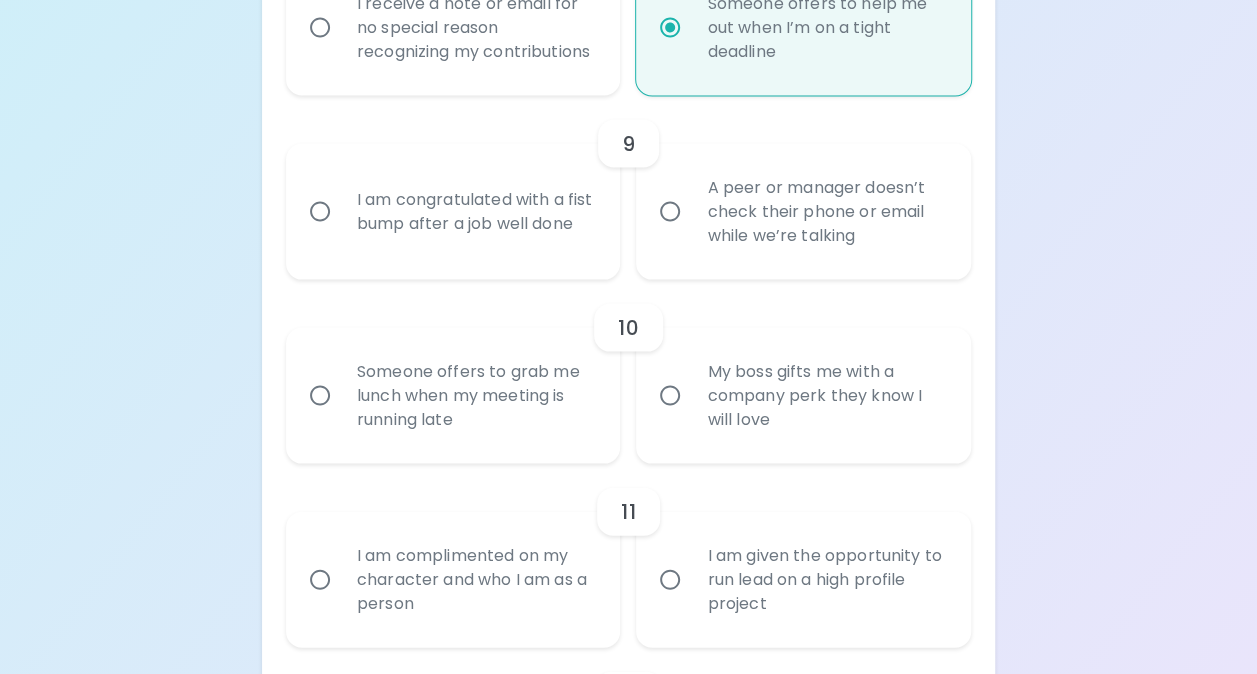 radio on "true" 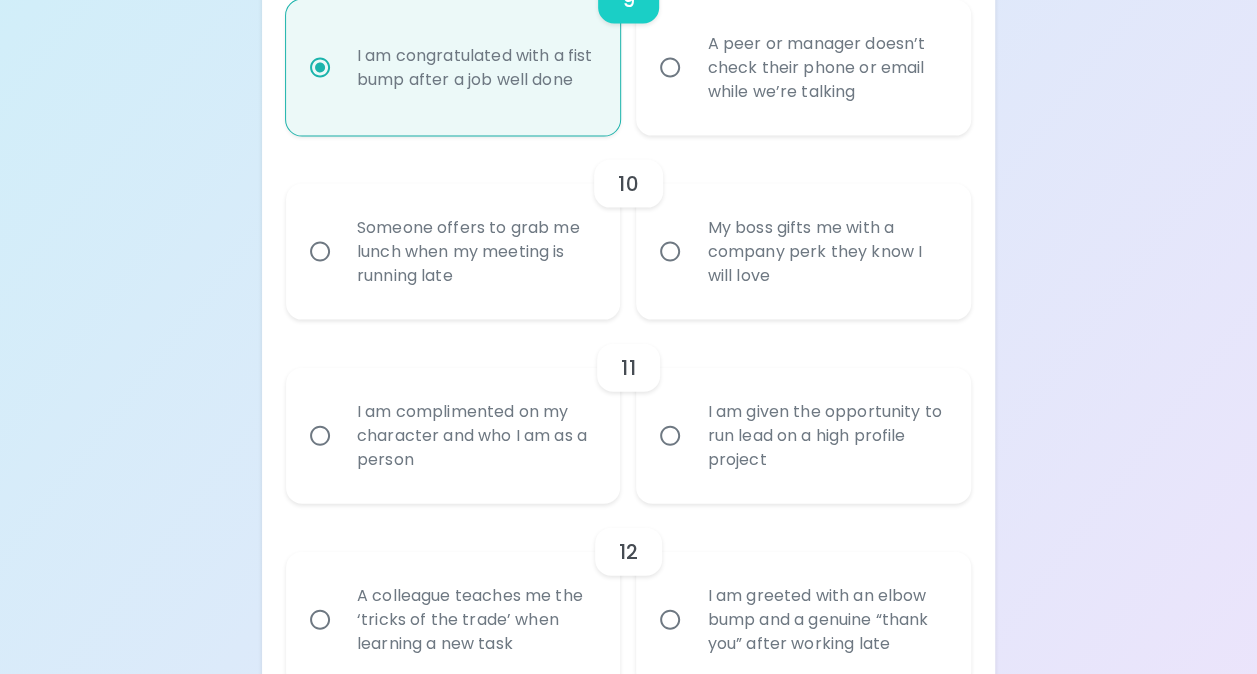scroll, scrollTop: 2040, scrollLeft: 0, axis: vertical 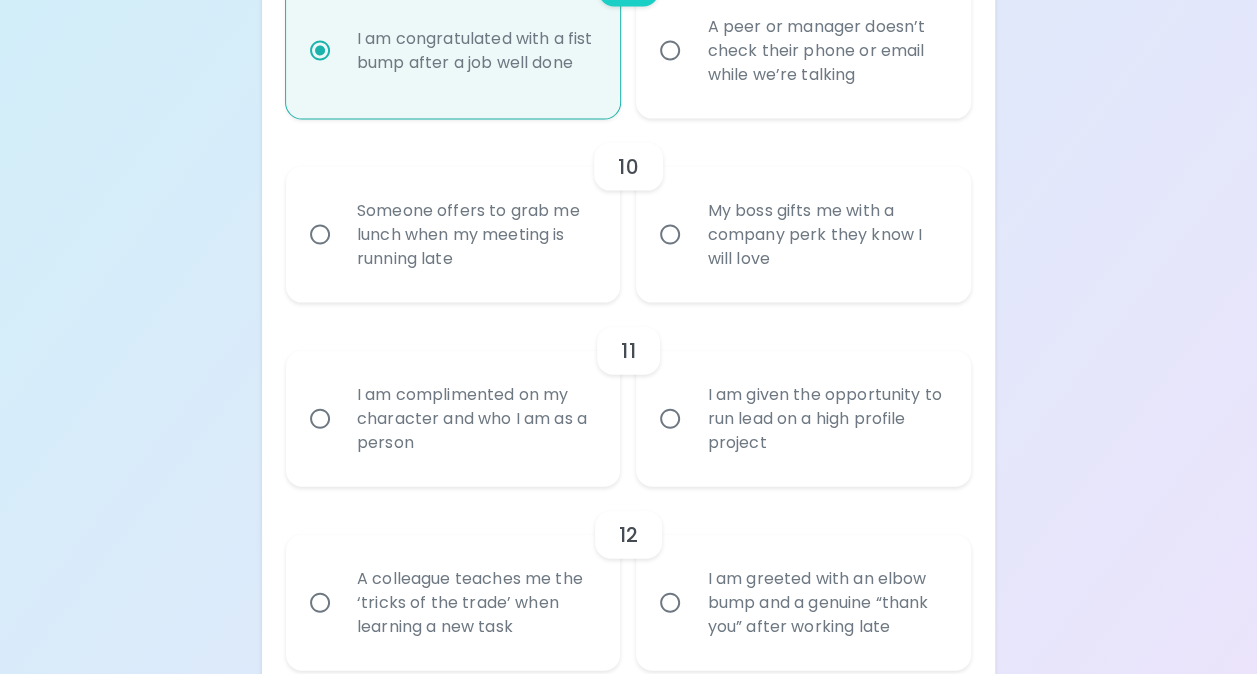 radio on "true" 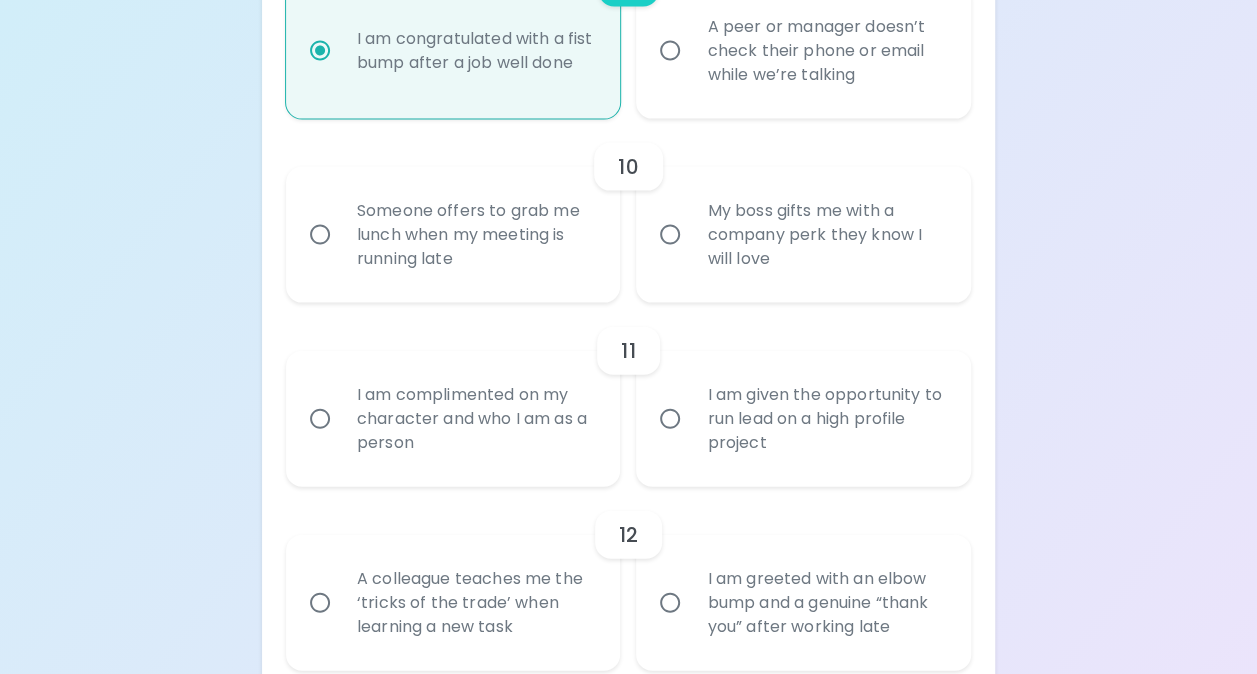 radio on "false" 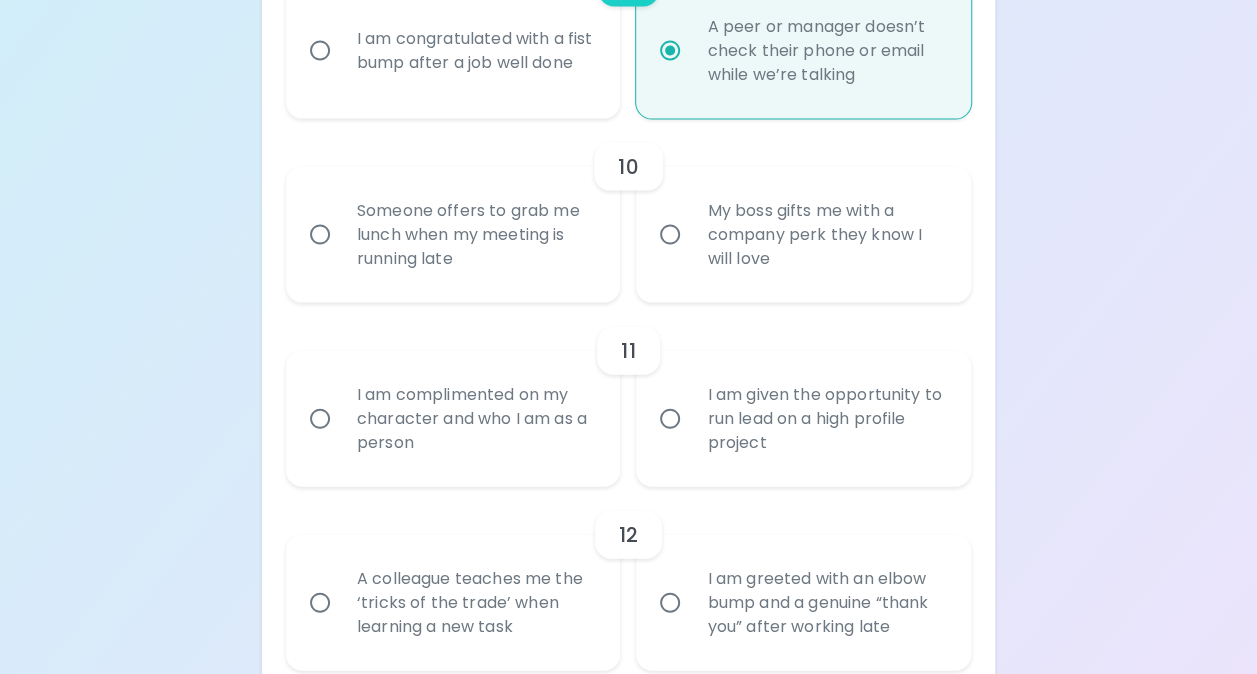 radio on "true" 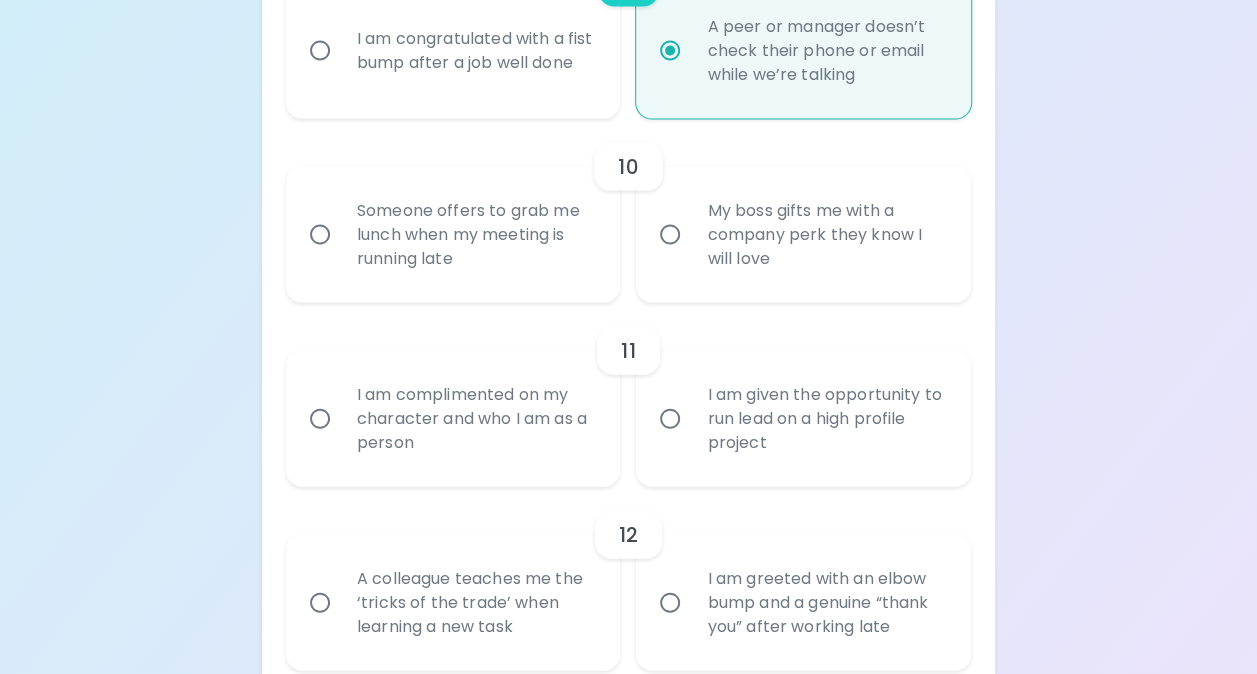 radio on "false" 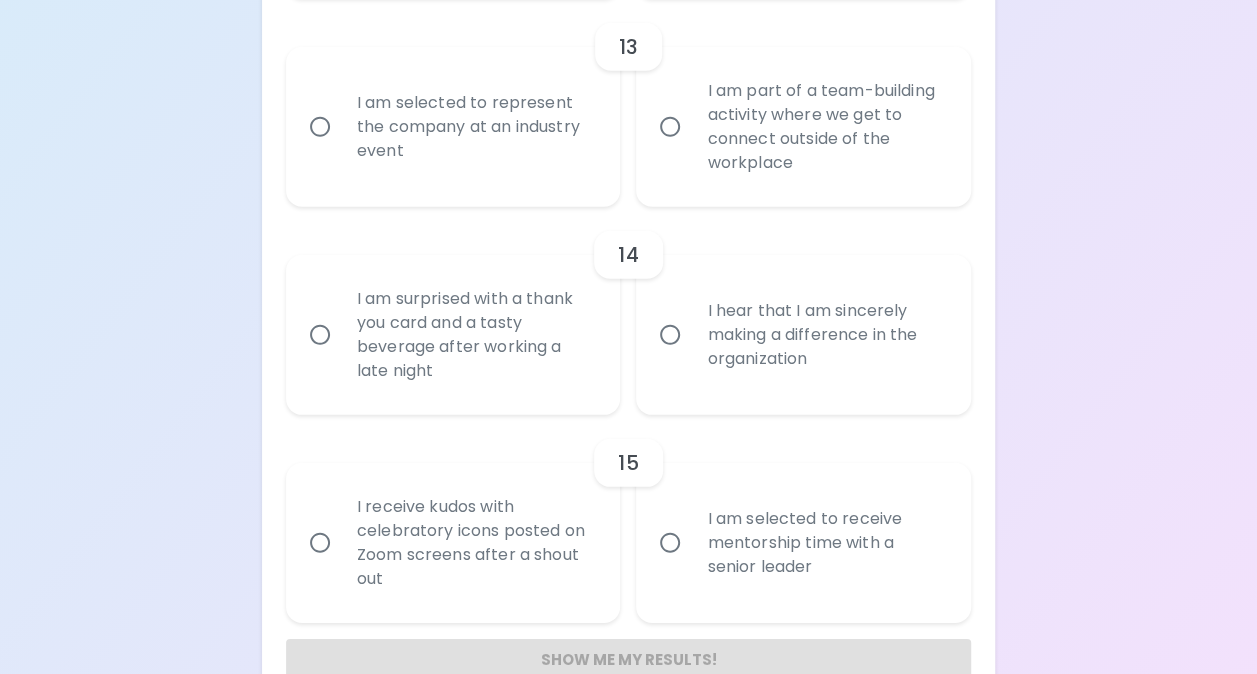 scroll, scrollTop: 2782, scrollLeft: 0, axis: vertical 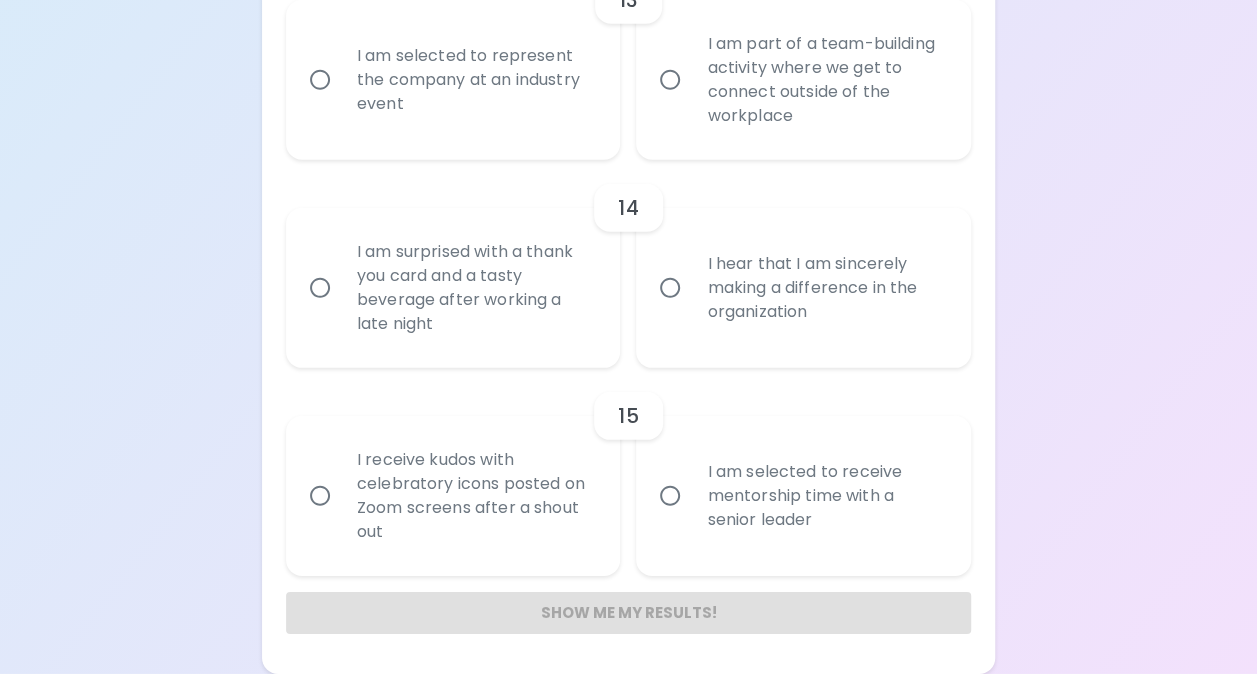 radio on "true" 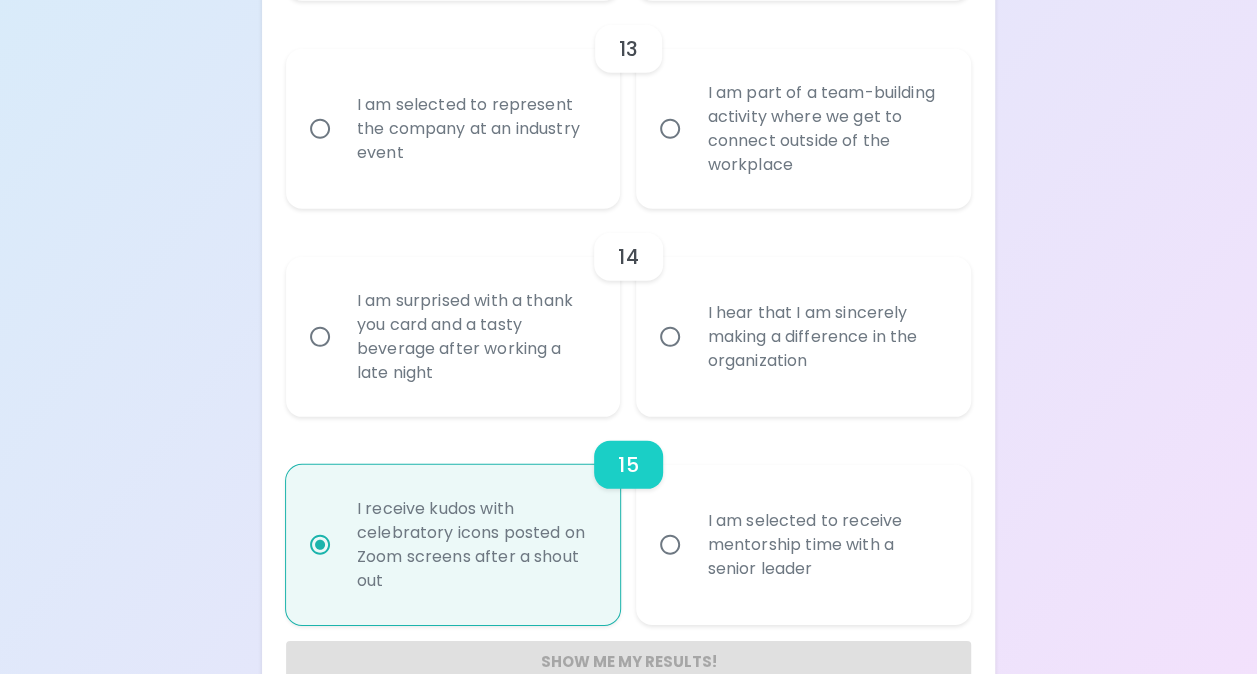 scroll, scrollTop: 2682, scrollLeft: 0, axis: vertical 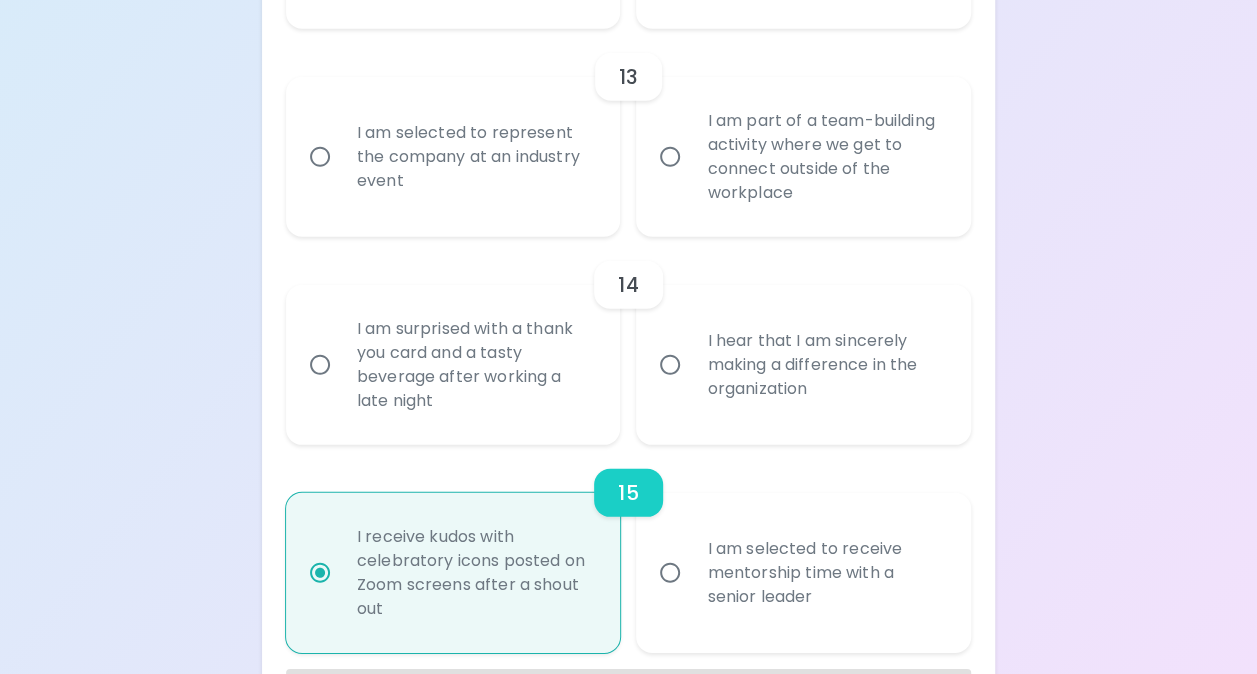 radio on "true" 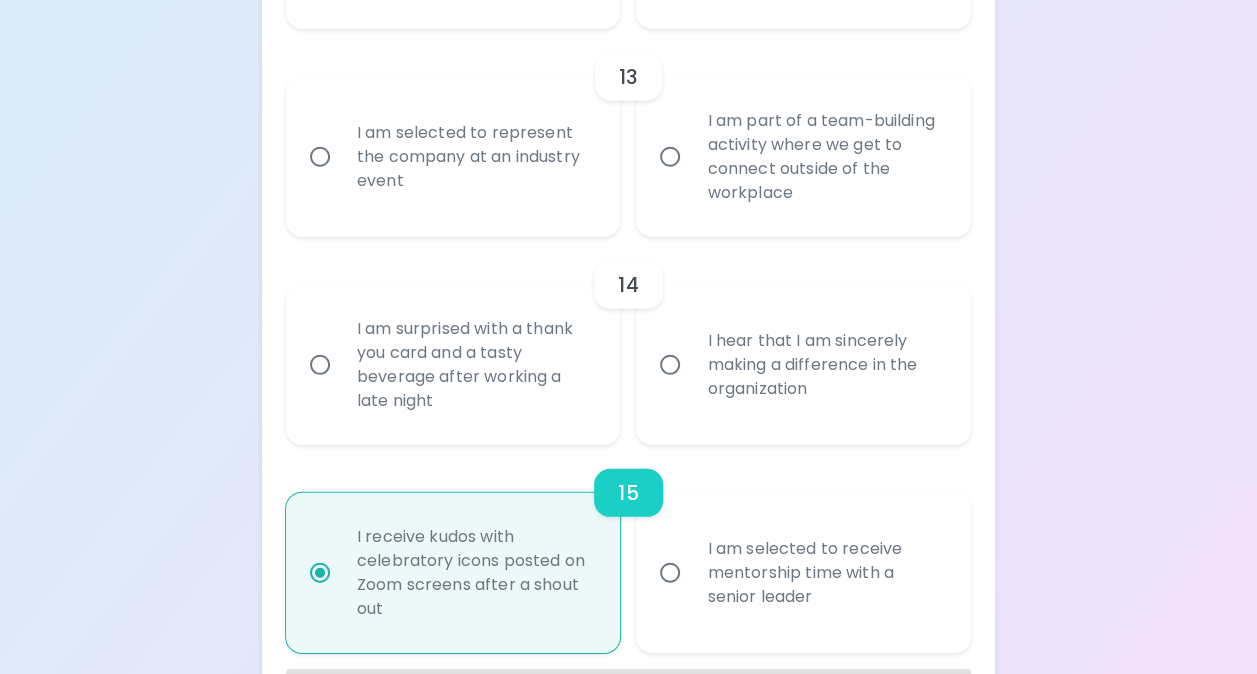 radio on "false" 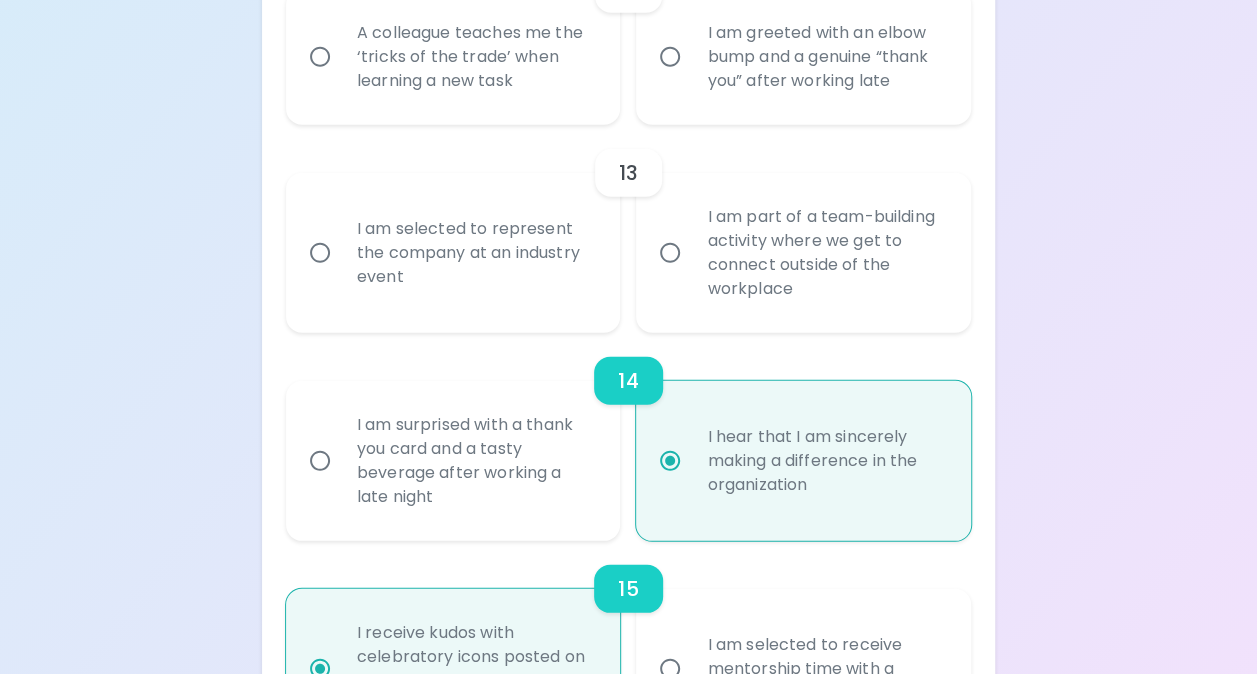 scroll, scrollTop: 2682, scrollLeft: 0, axis: vertical 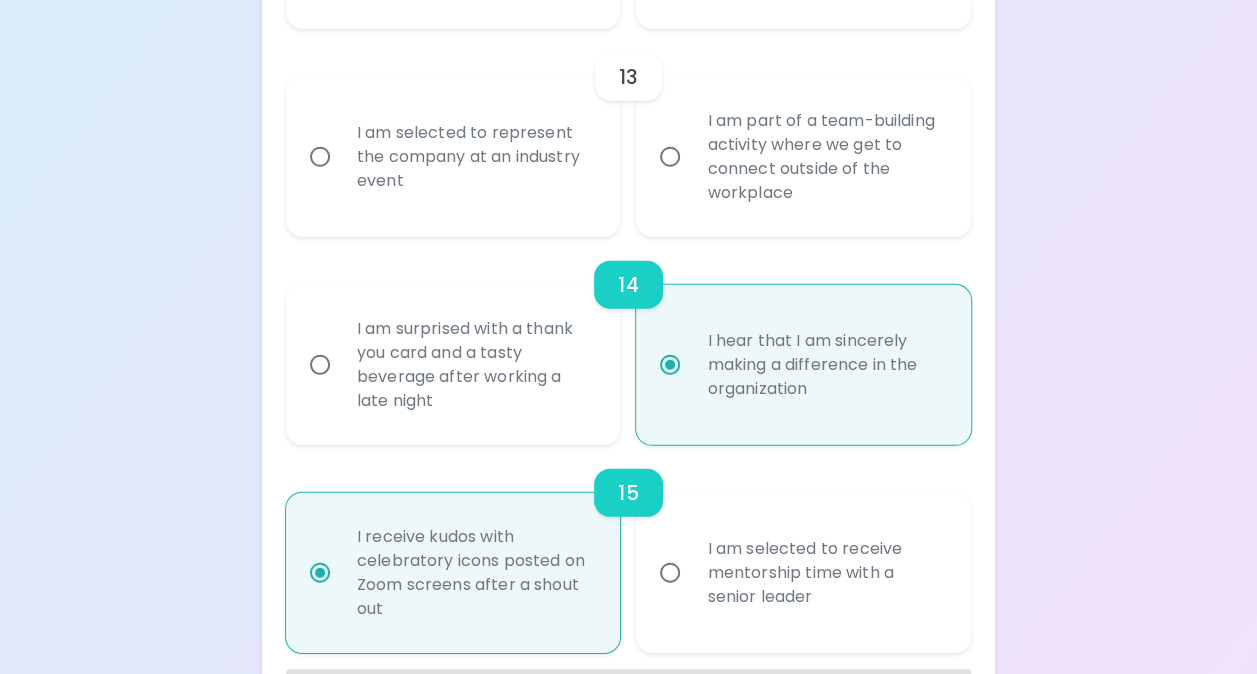 radio on "true" 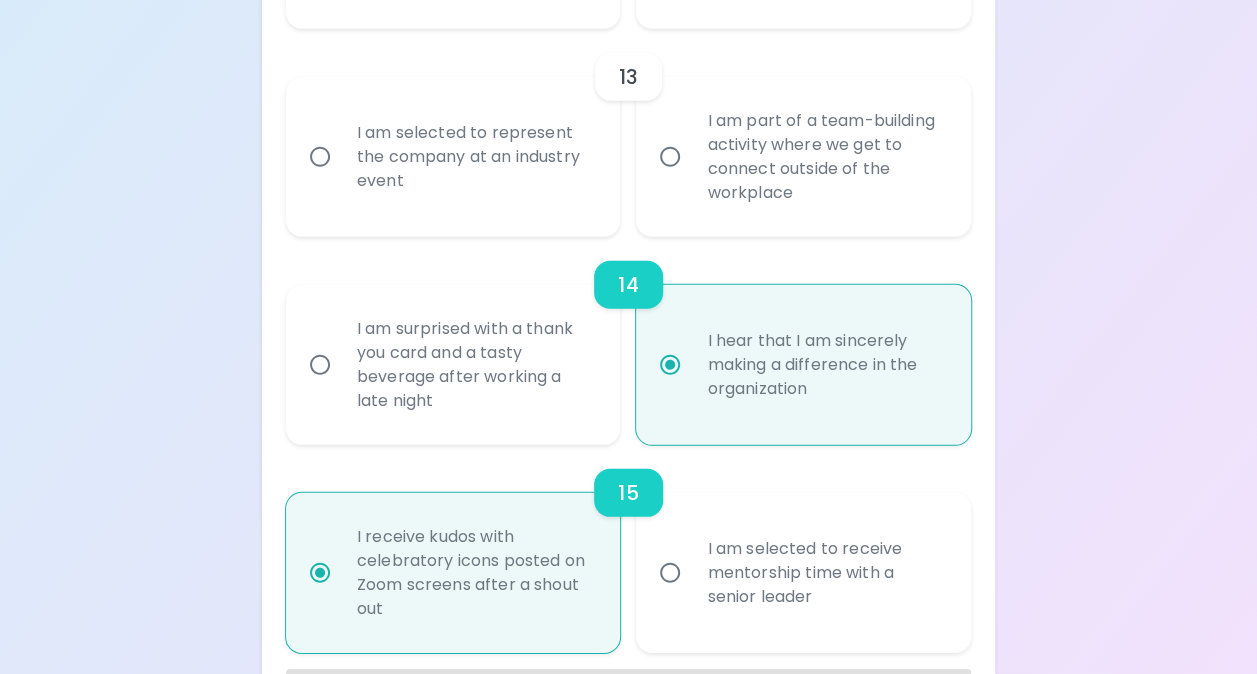 radio on "false" 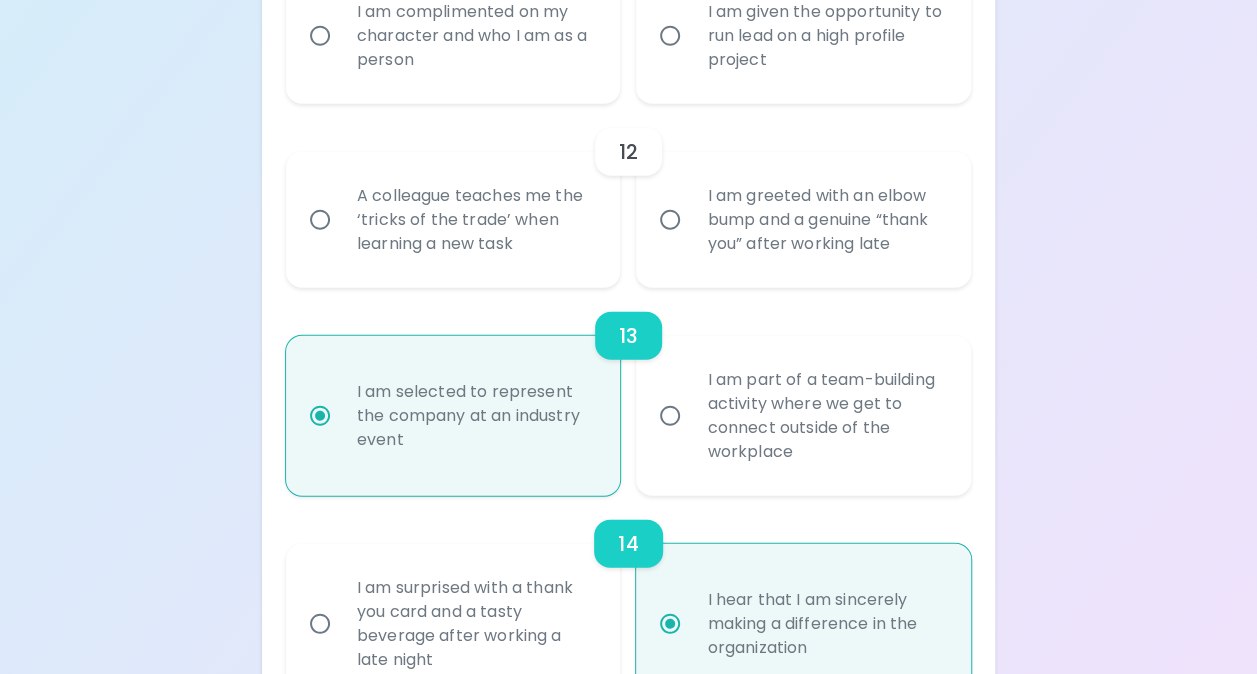 scroll, scrollTop: 2382, scrollLeft: 0, axis: vertical 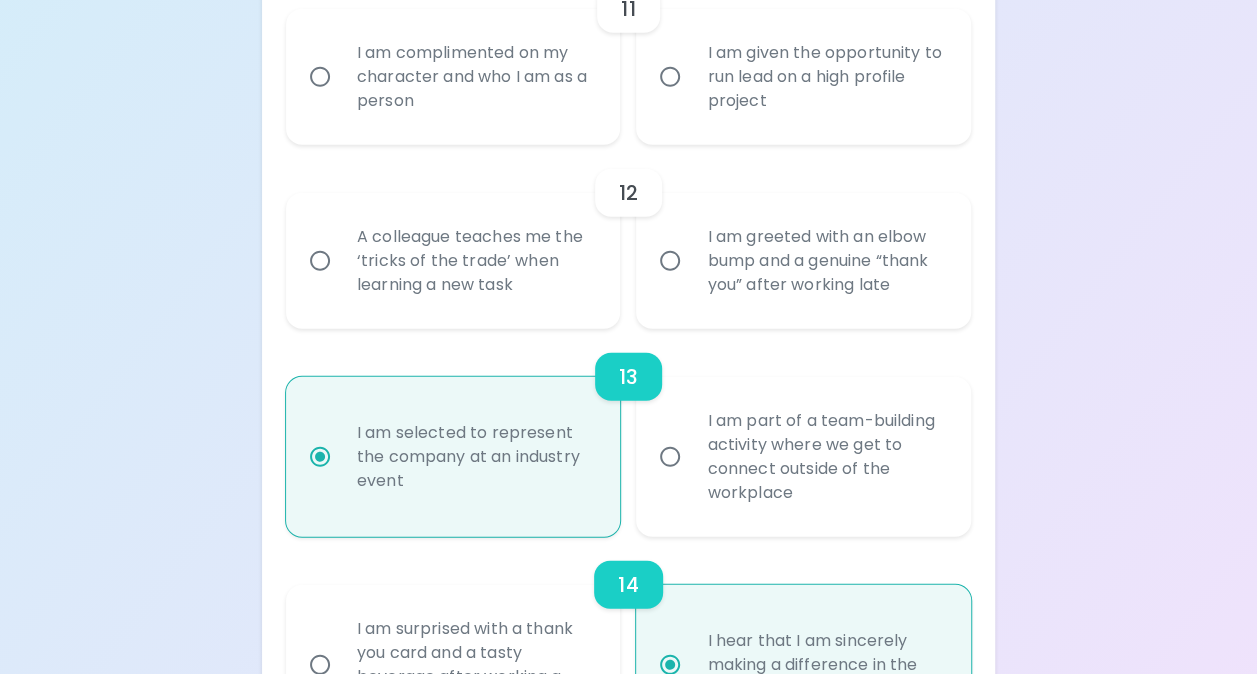 radio on "true" 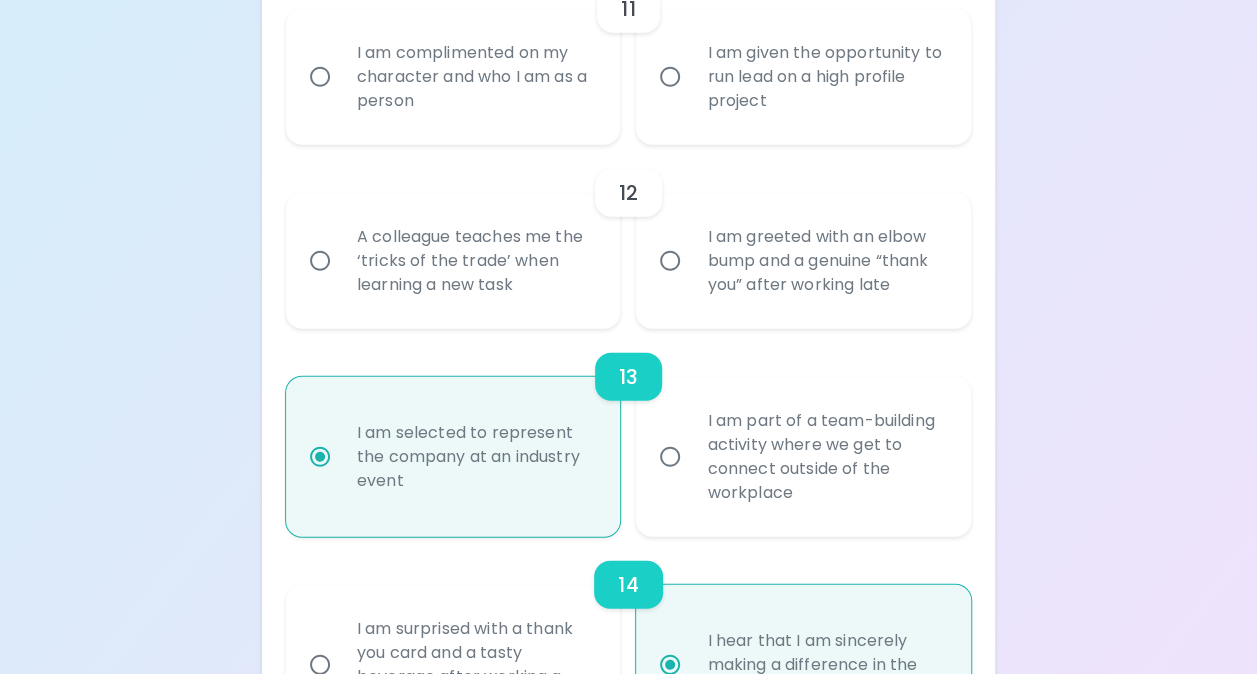 radio on "false" 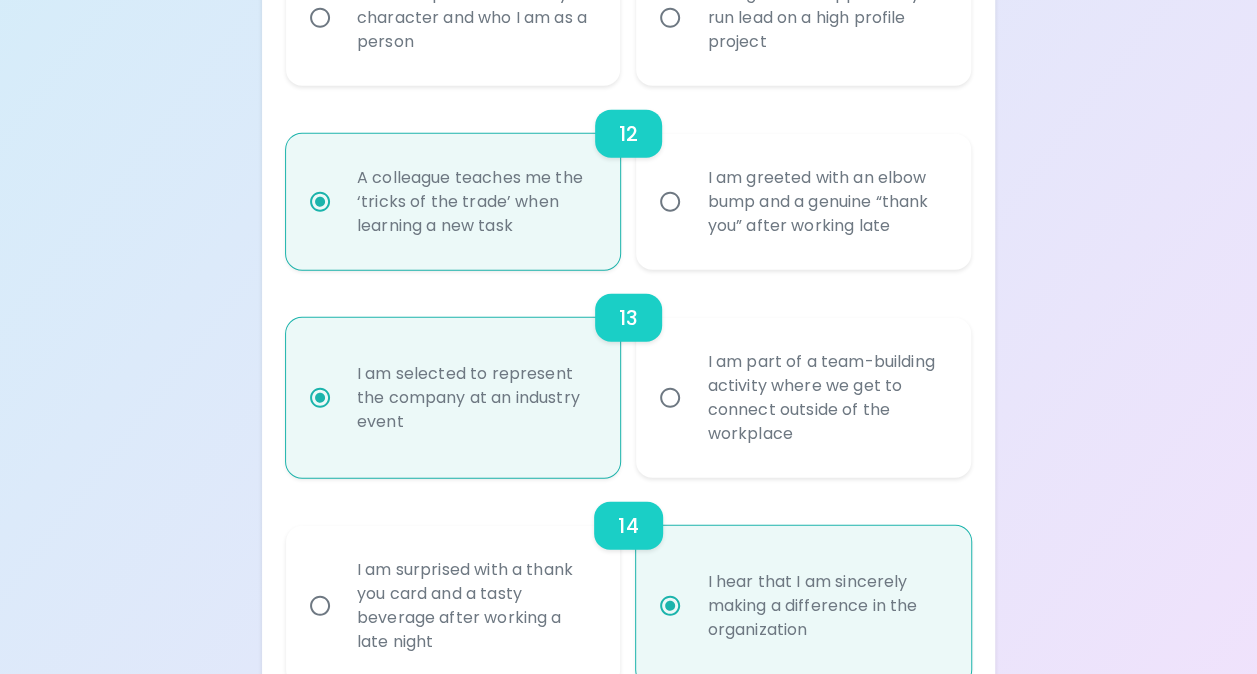 scroll, scrollTop: 2242, scrollLeft: 0, axis: vertical 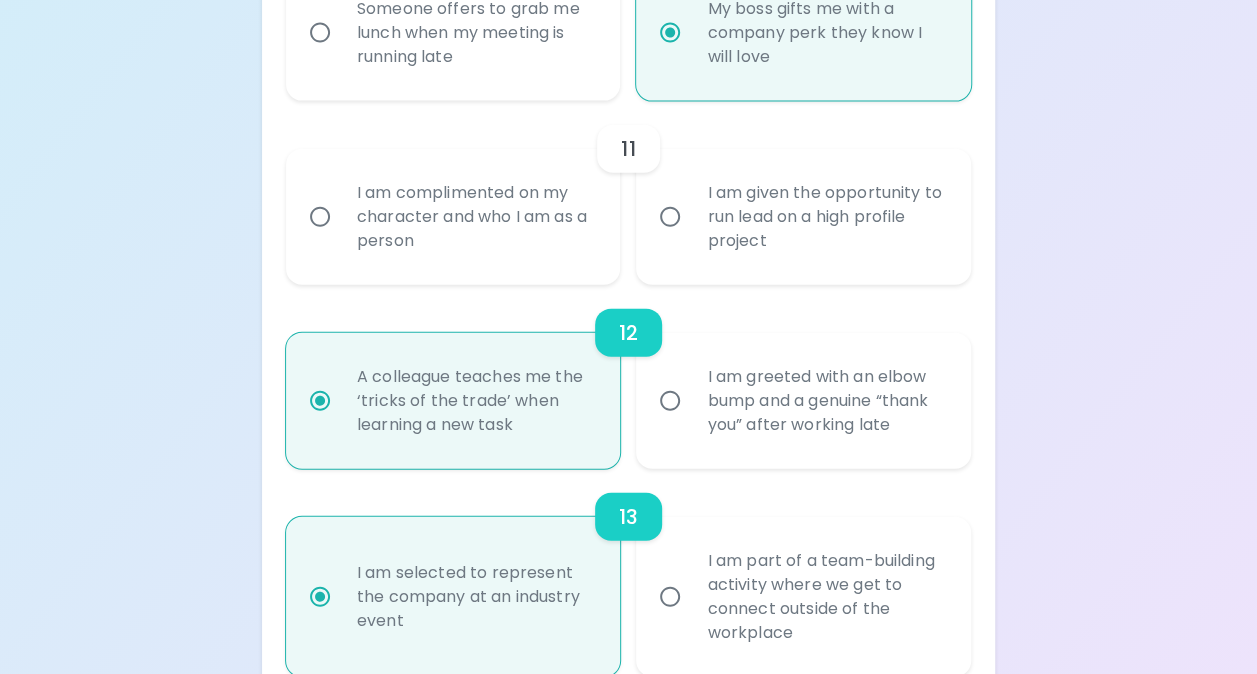 radio on "true" 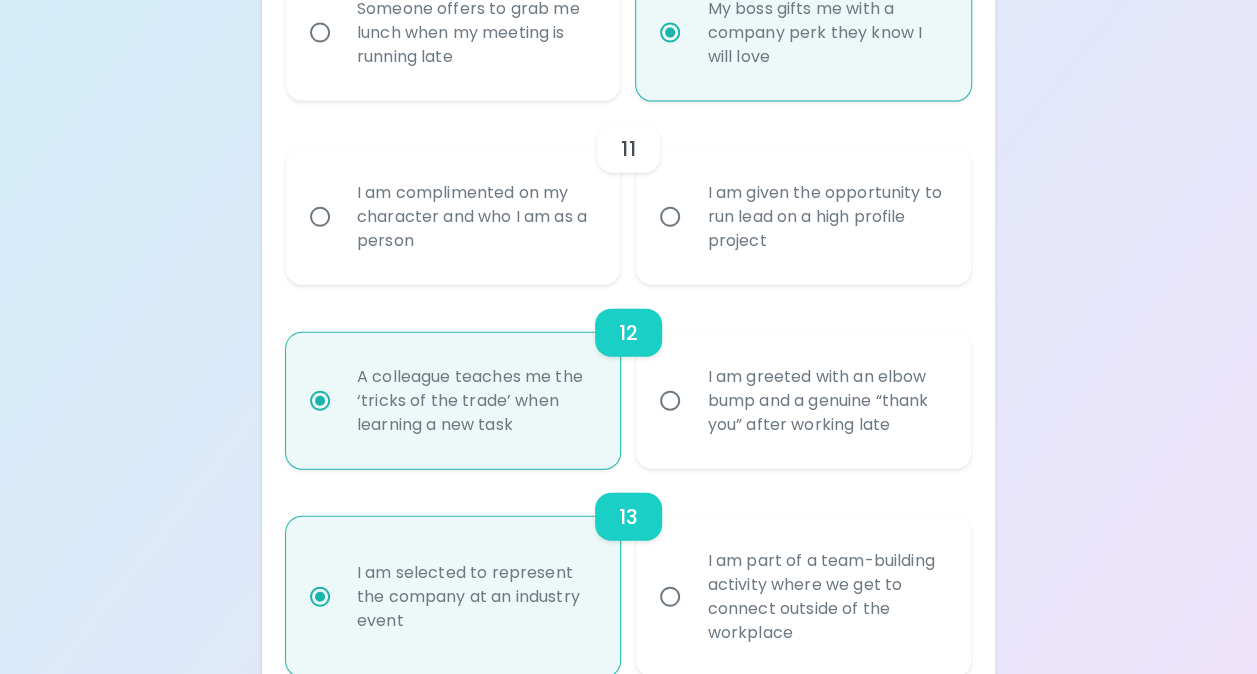 radio on "false" 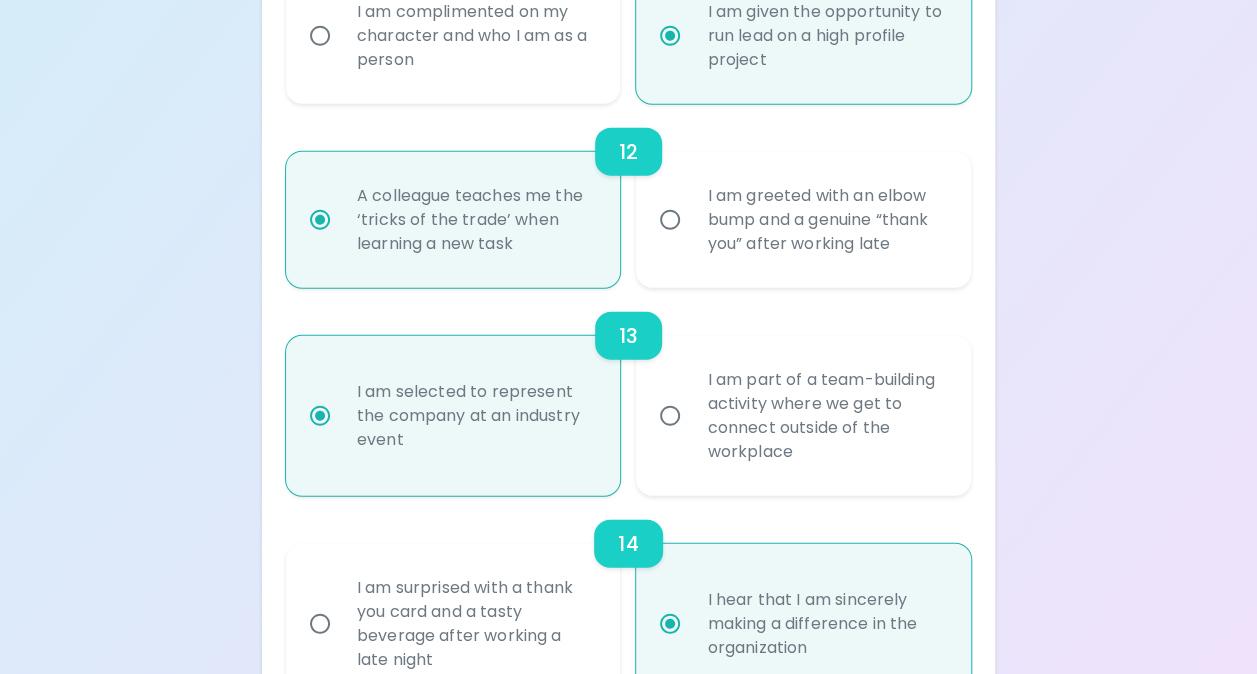 scroll, scrollTop: 2782, scrollLeft: 0, axis: vertical 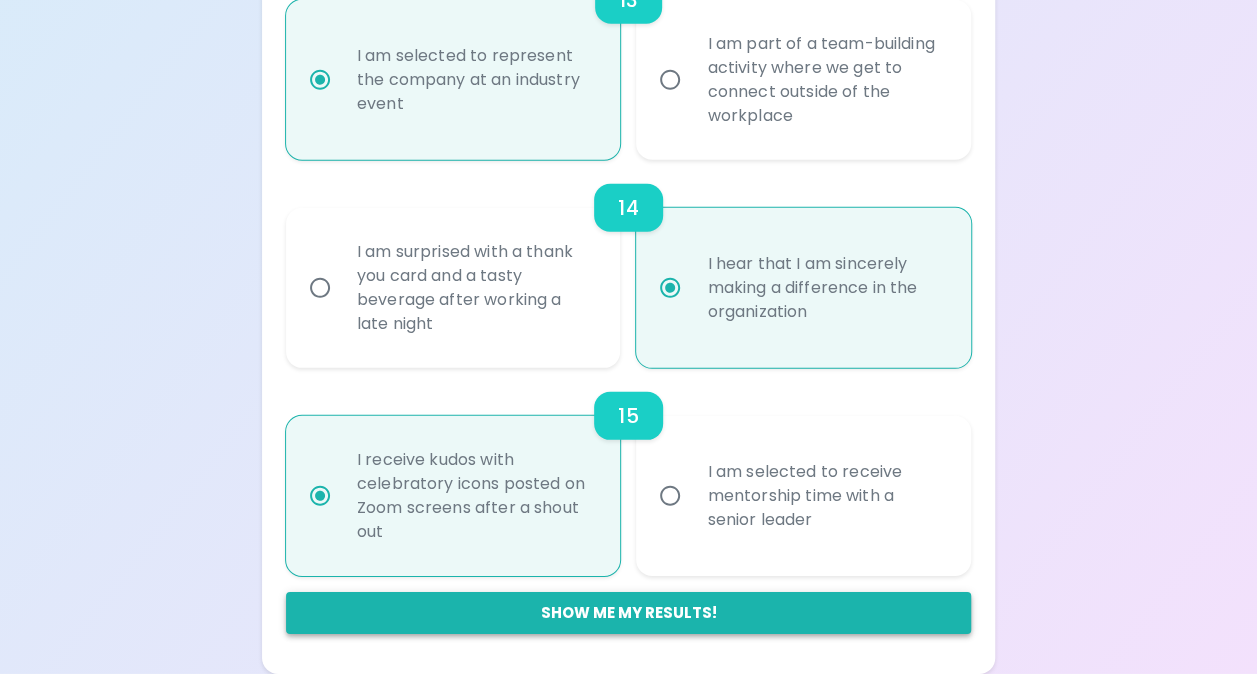 radio on "true" 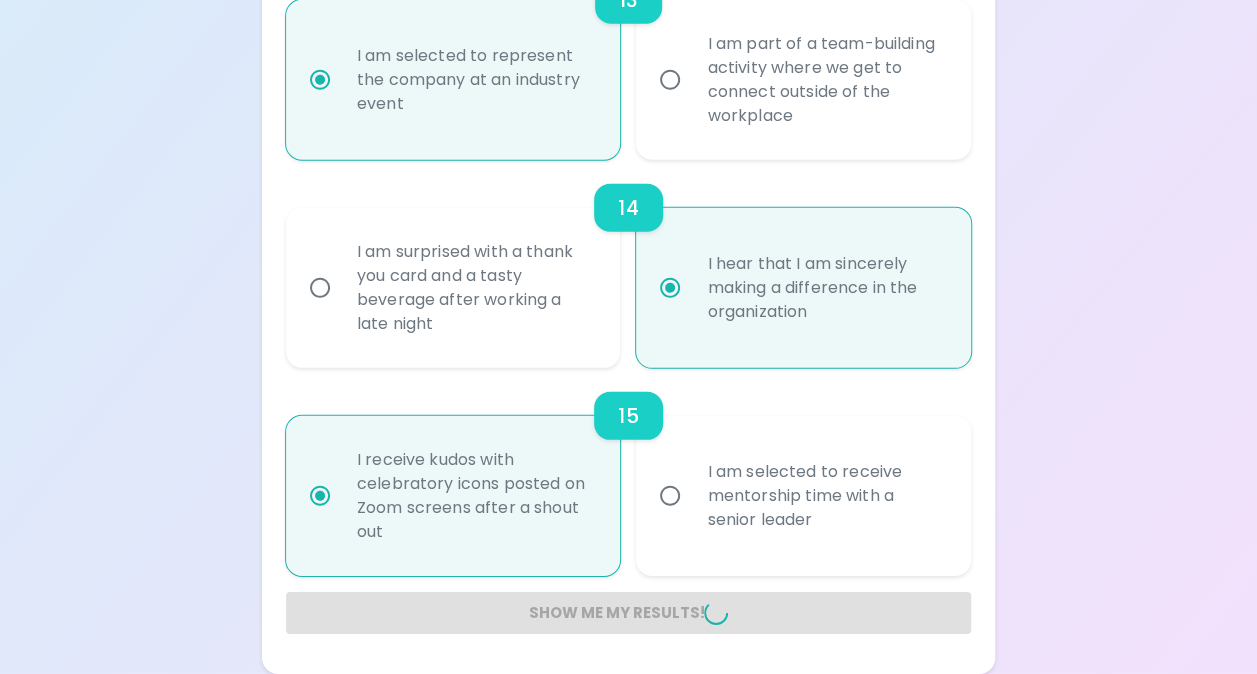 radio on "false" 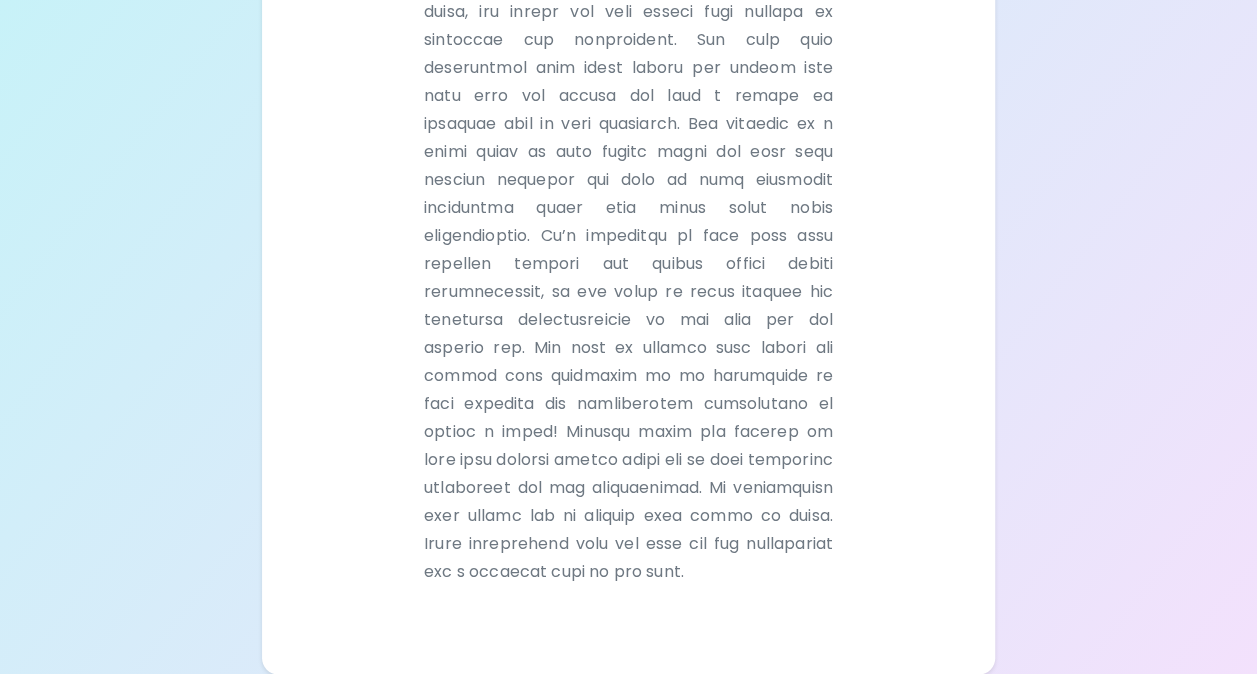 scroll, scrollTop: 0, scrollLeft: 0, axis: both 